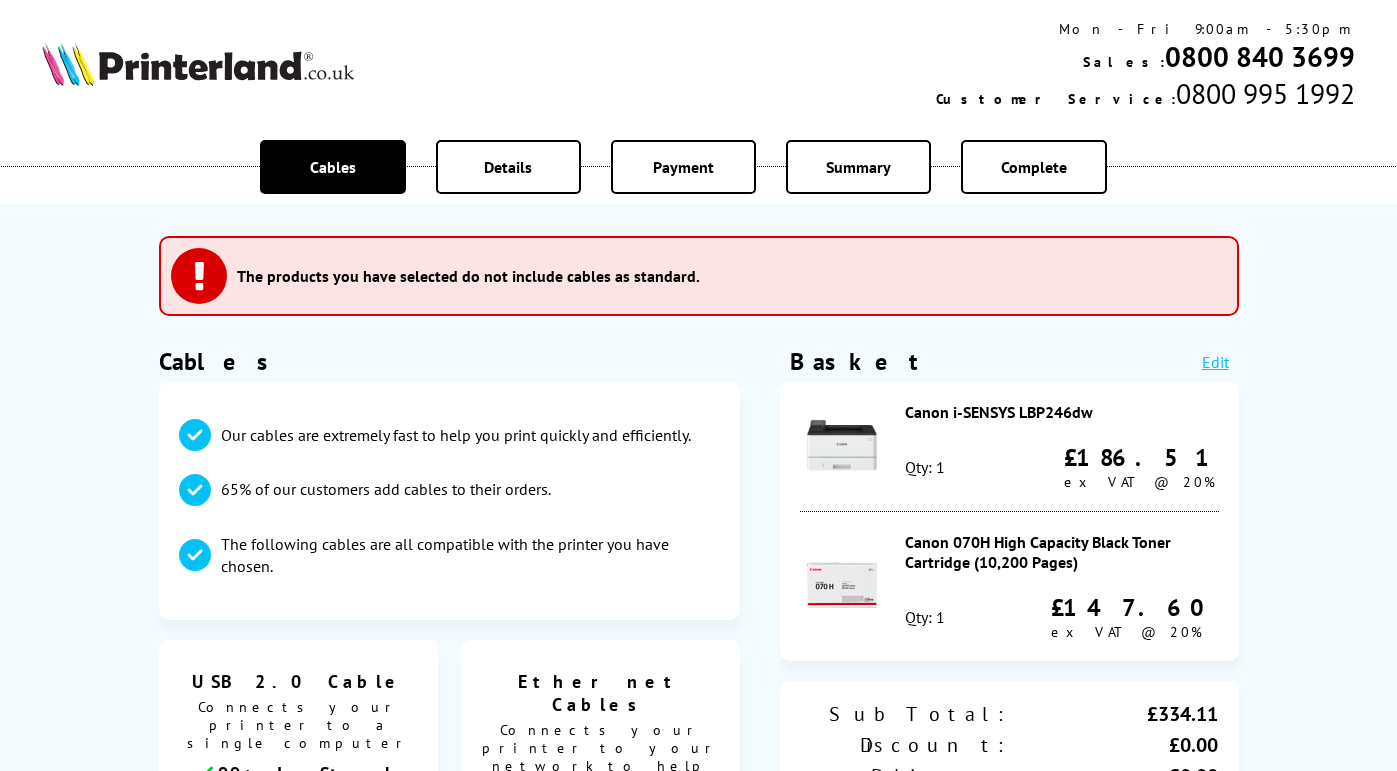 scroll, scrollTop: 0, scrollLeft: 0, axis: both 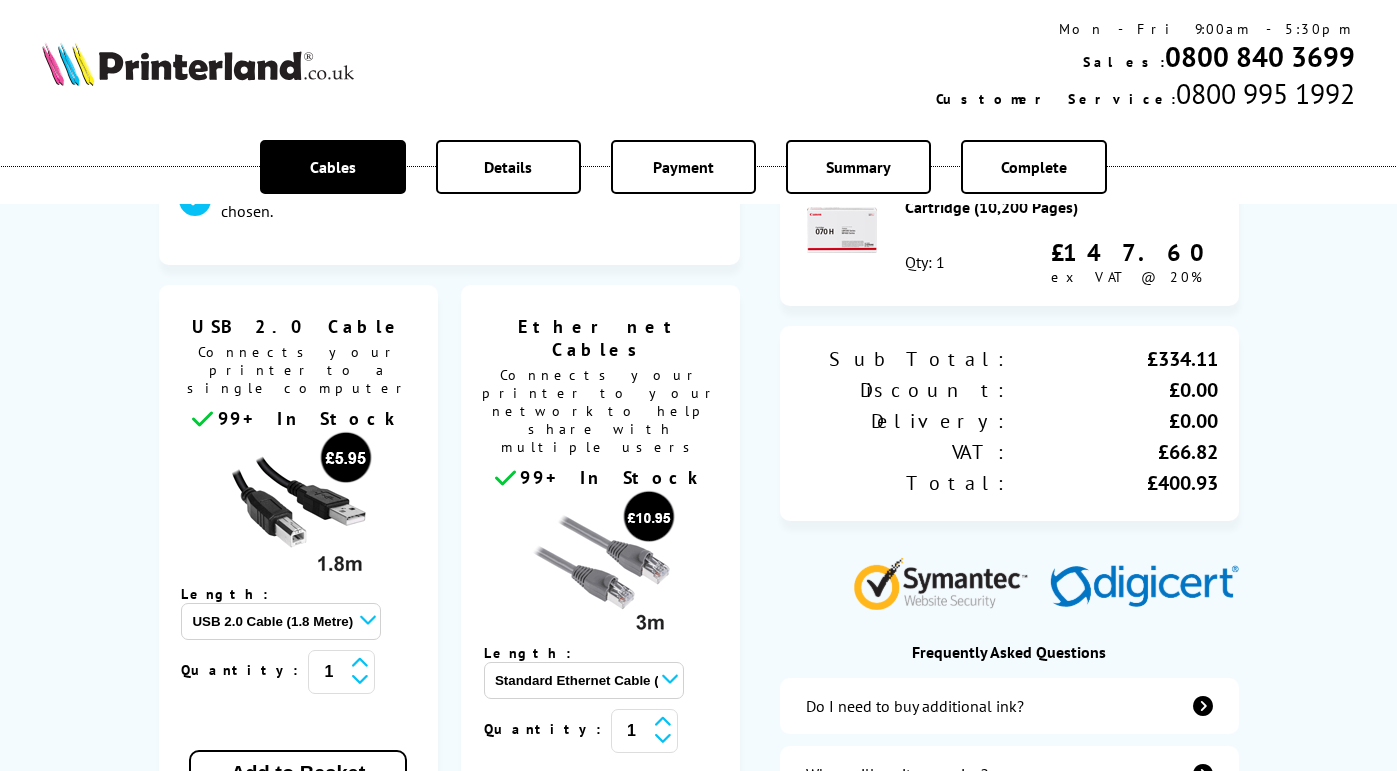 select on "114250" 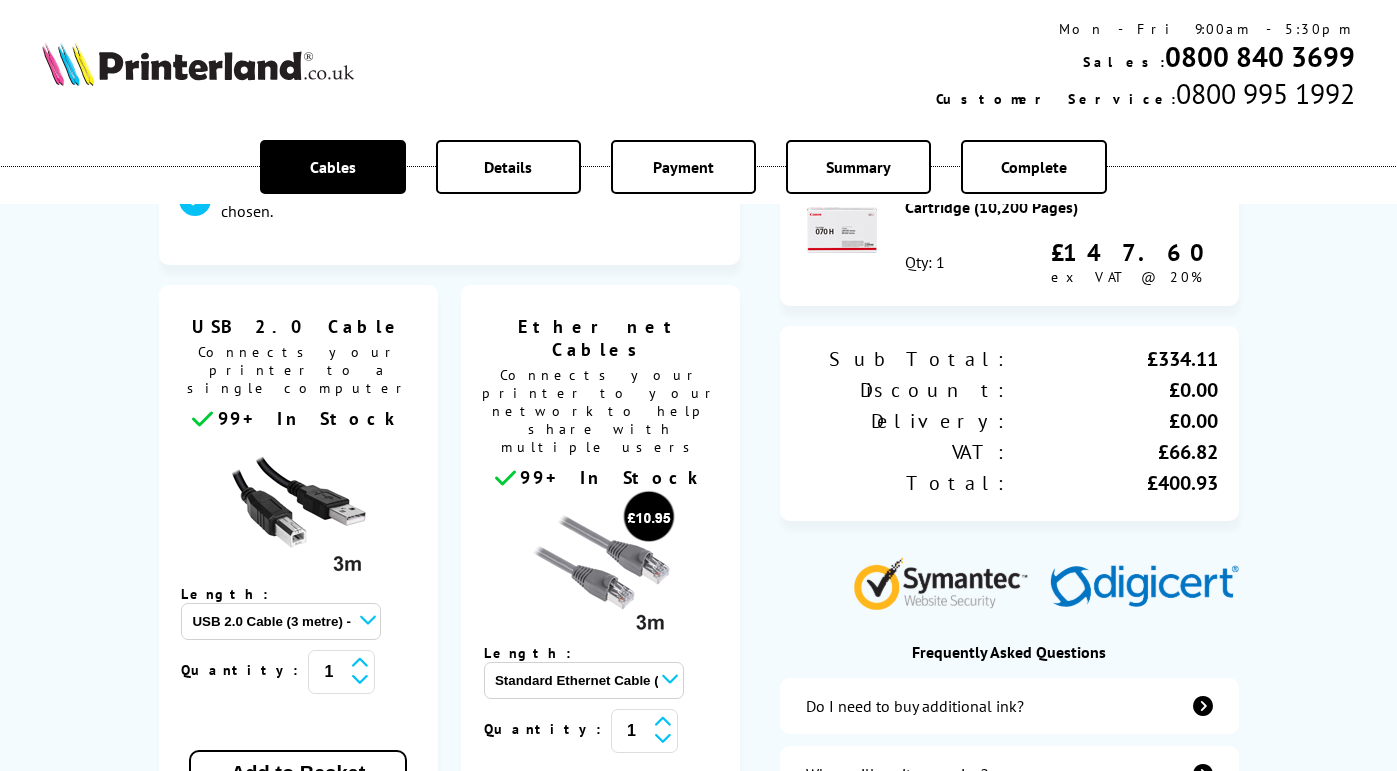 click on "Quantity:
1" at bounding box center [297, 670] 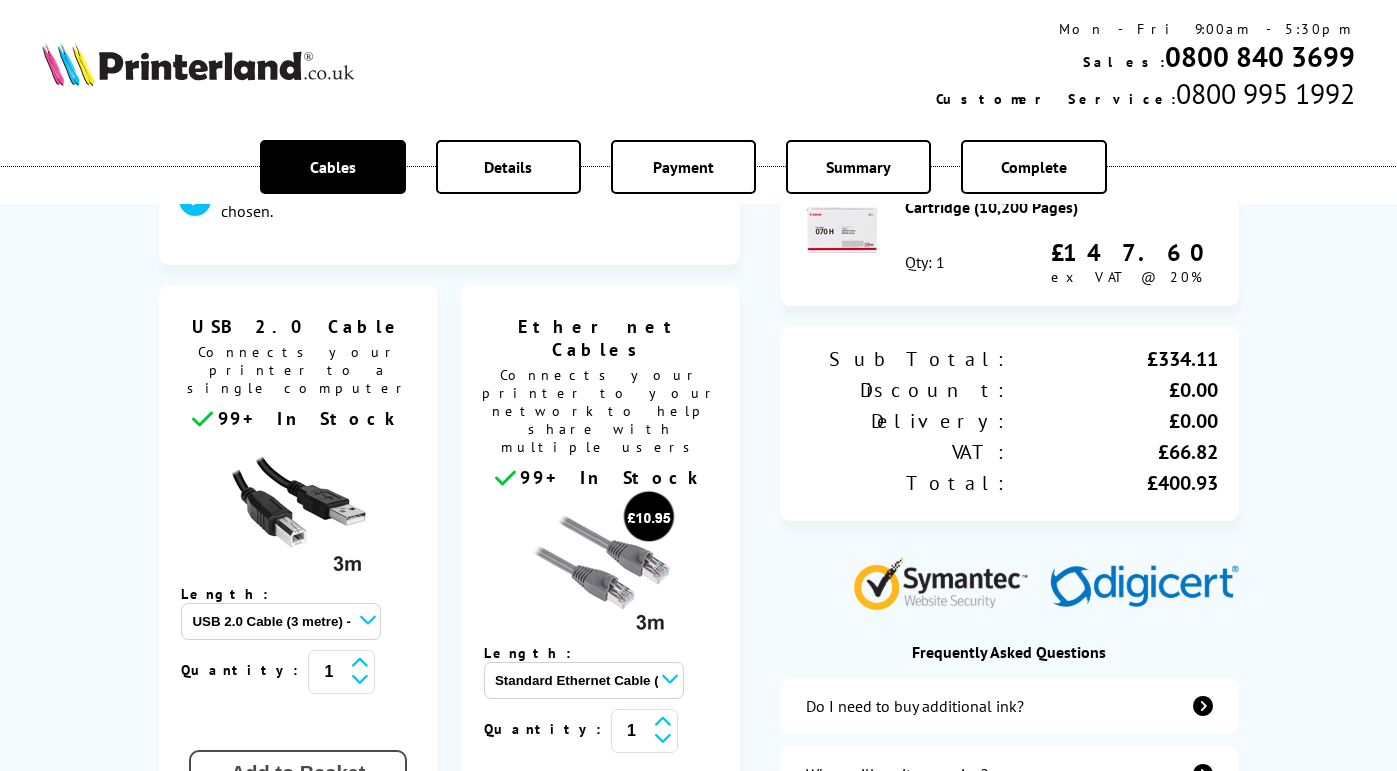 click on "Add to Basket" at bounding box center [298, 773] 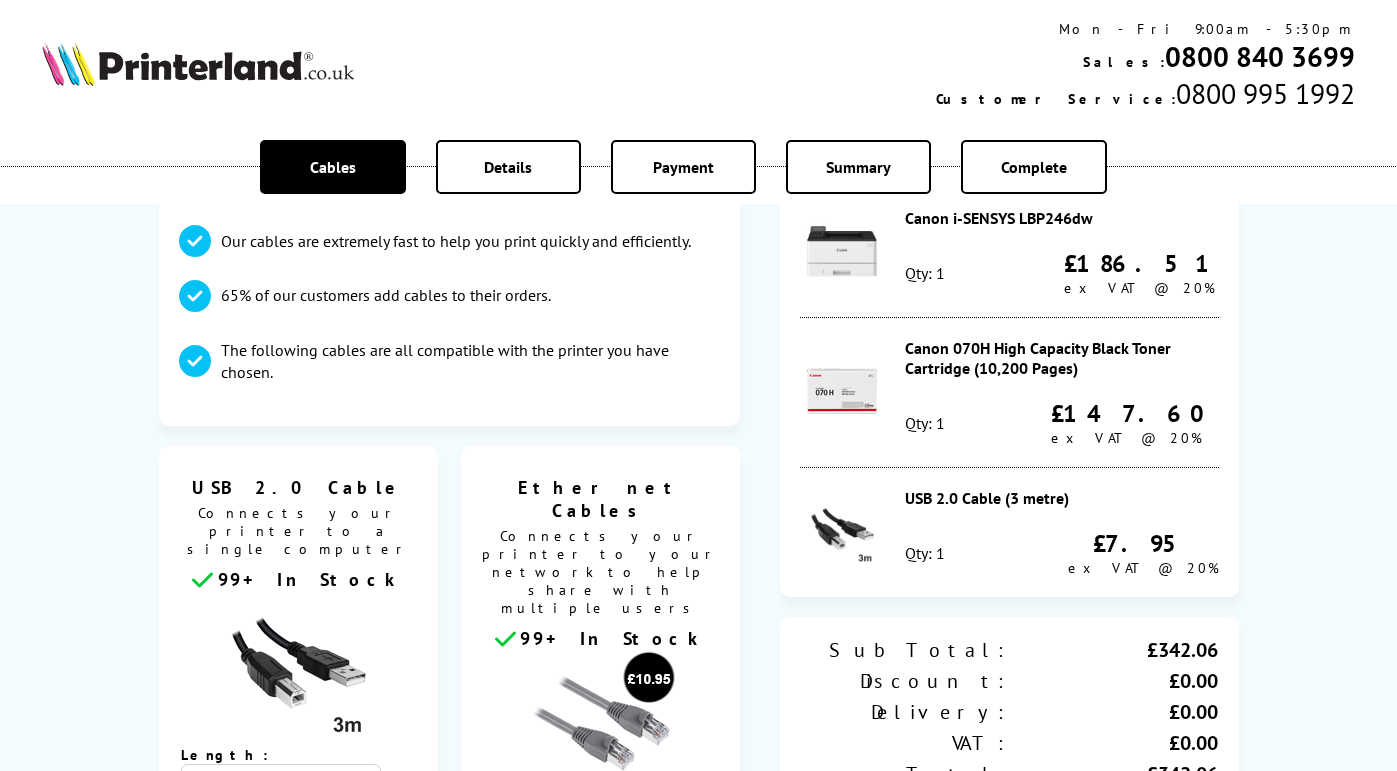 scroll, scrollTop: 125, scrollLeft: 0, axis: vertical 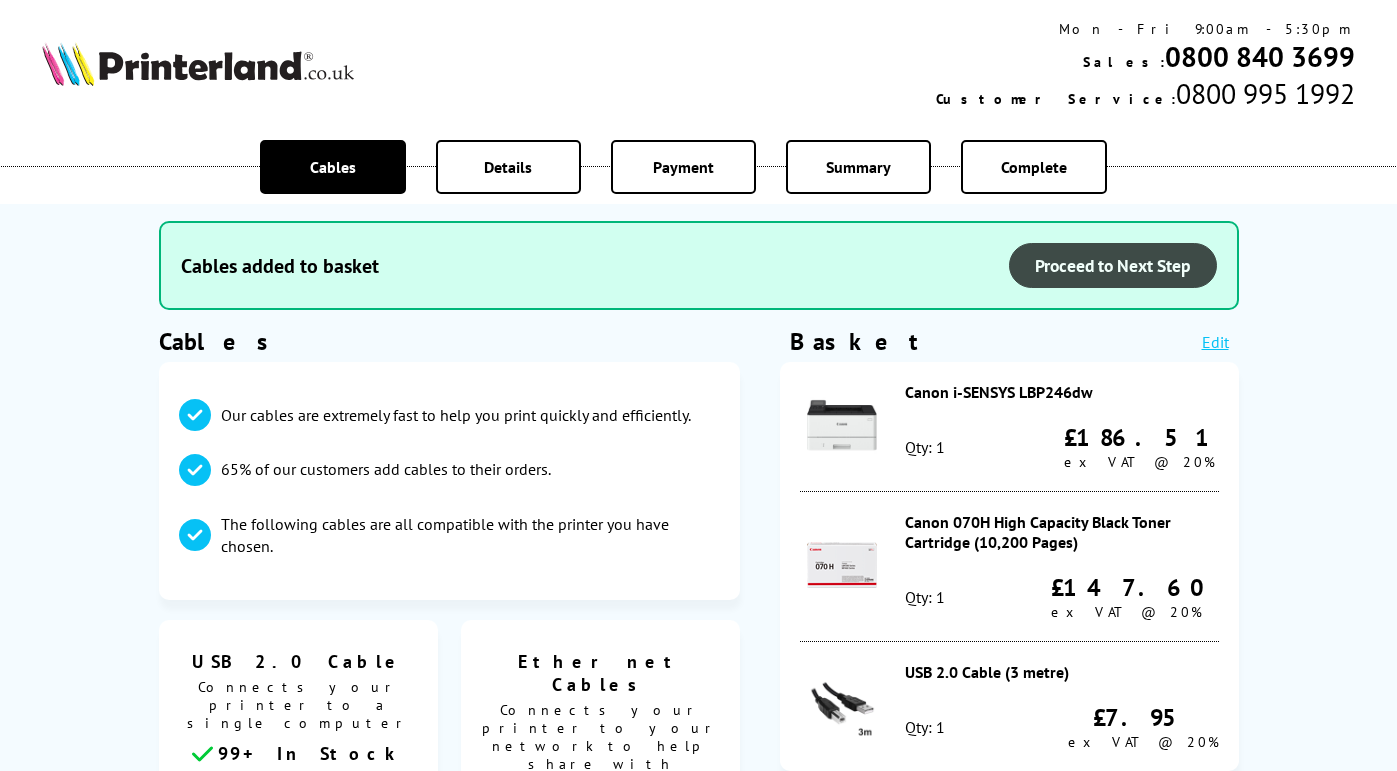 click on "Proceed to Next Step" at bounding box center [1113, 265] 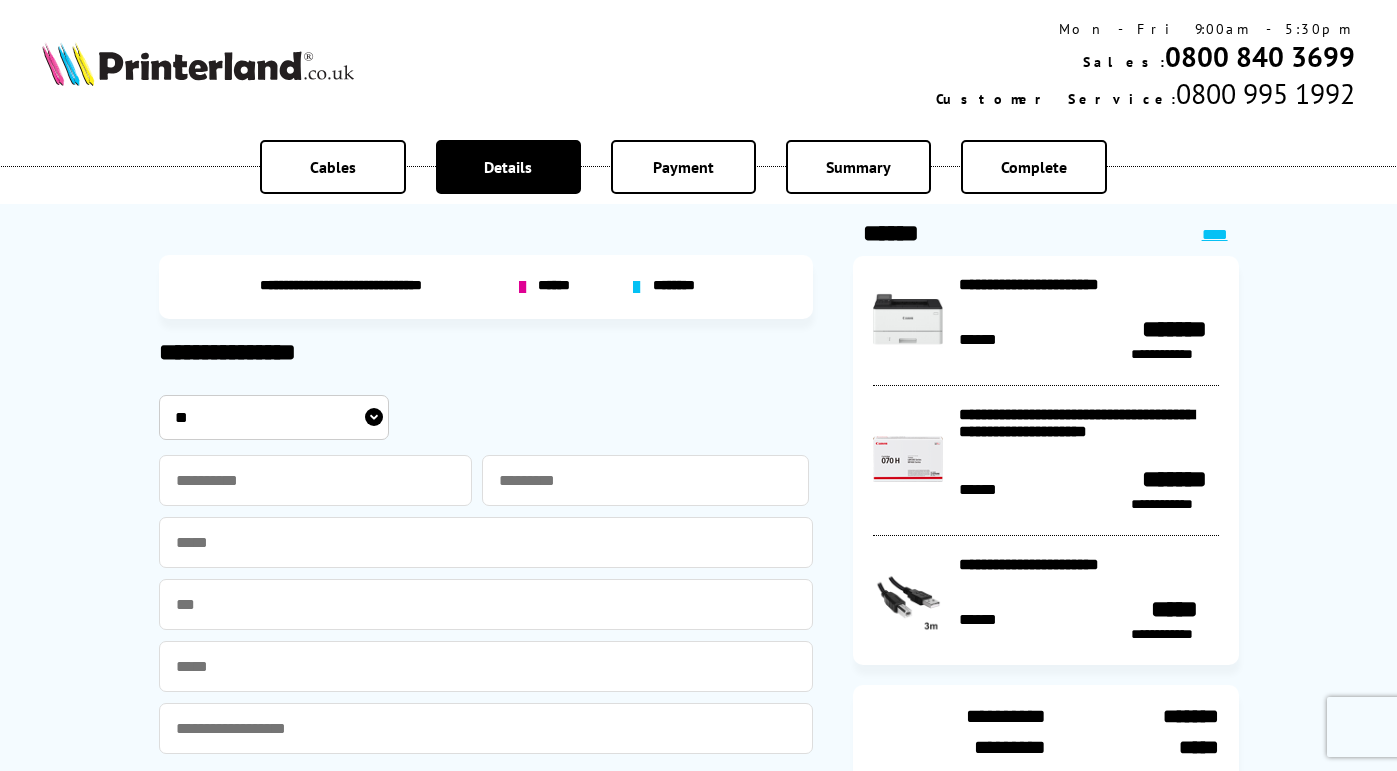 scroll, scrollTop: 0, scrollLeft: 0, axis: both 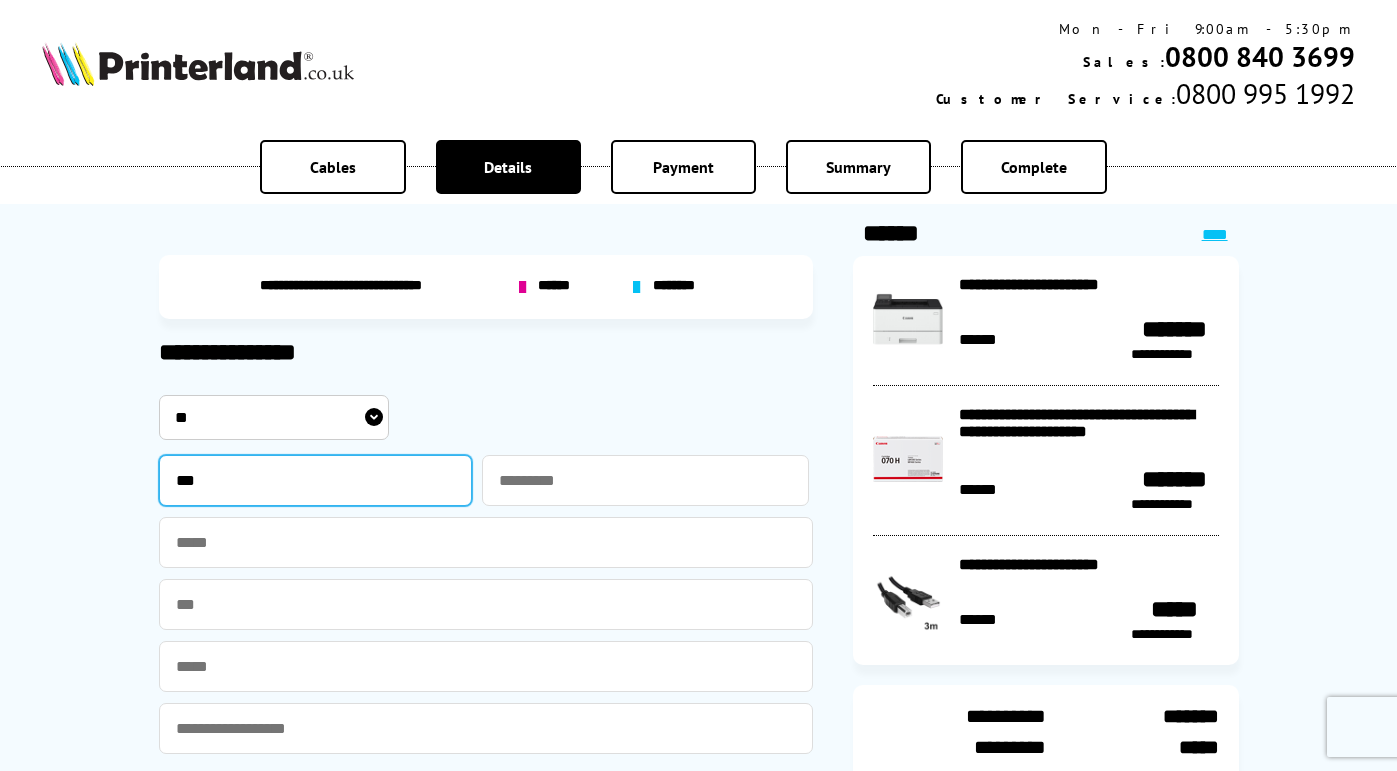 type on "***" 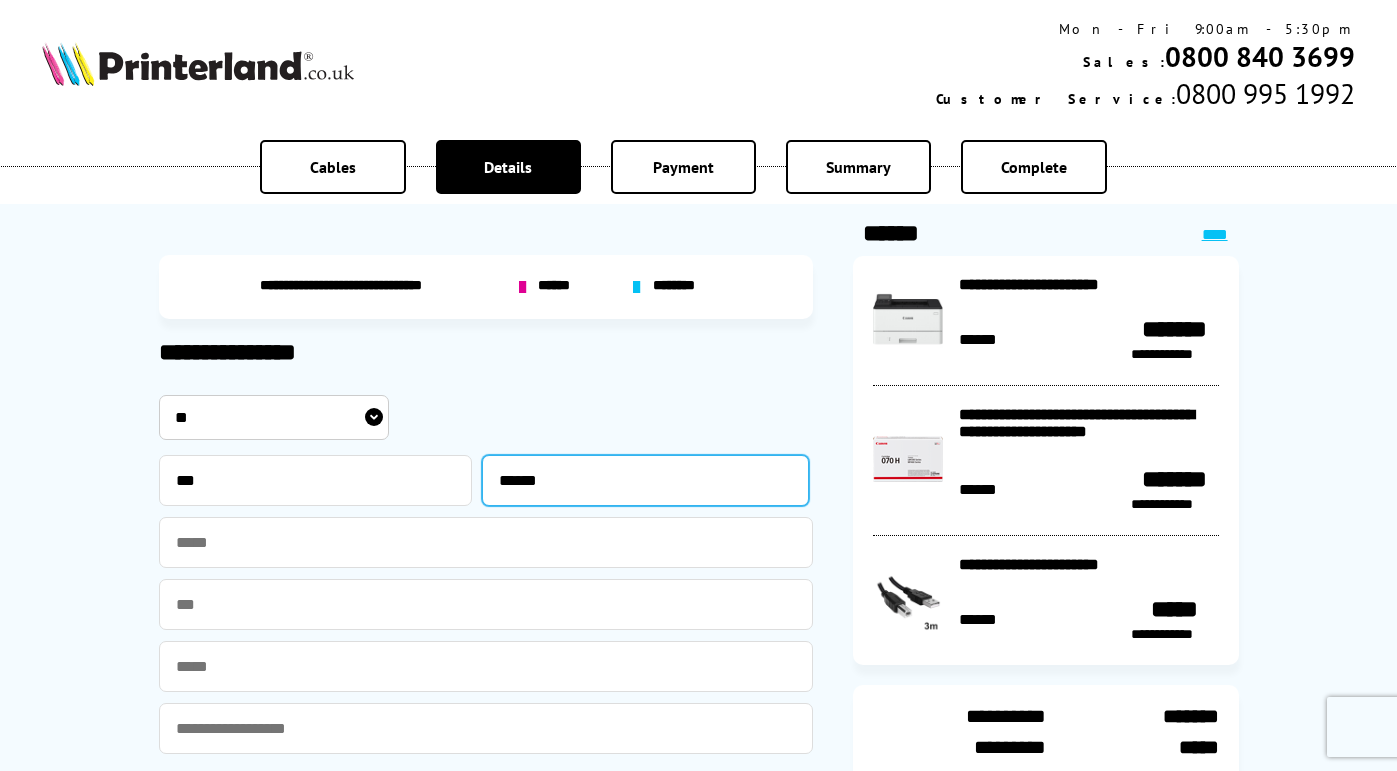 type on "******" 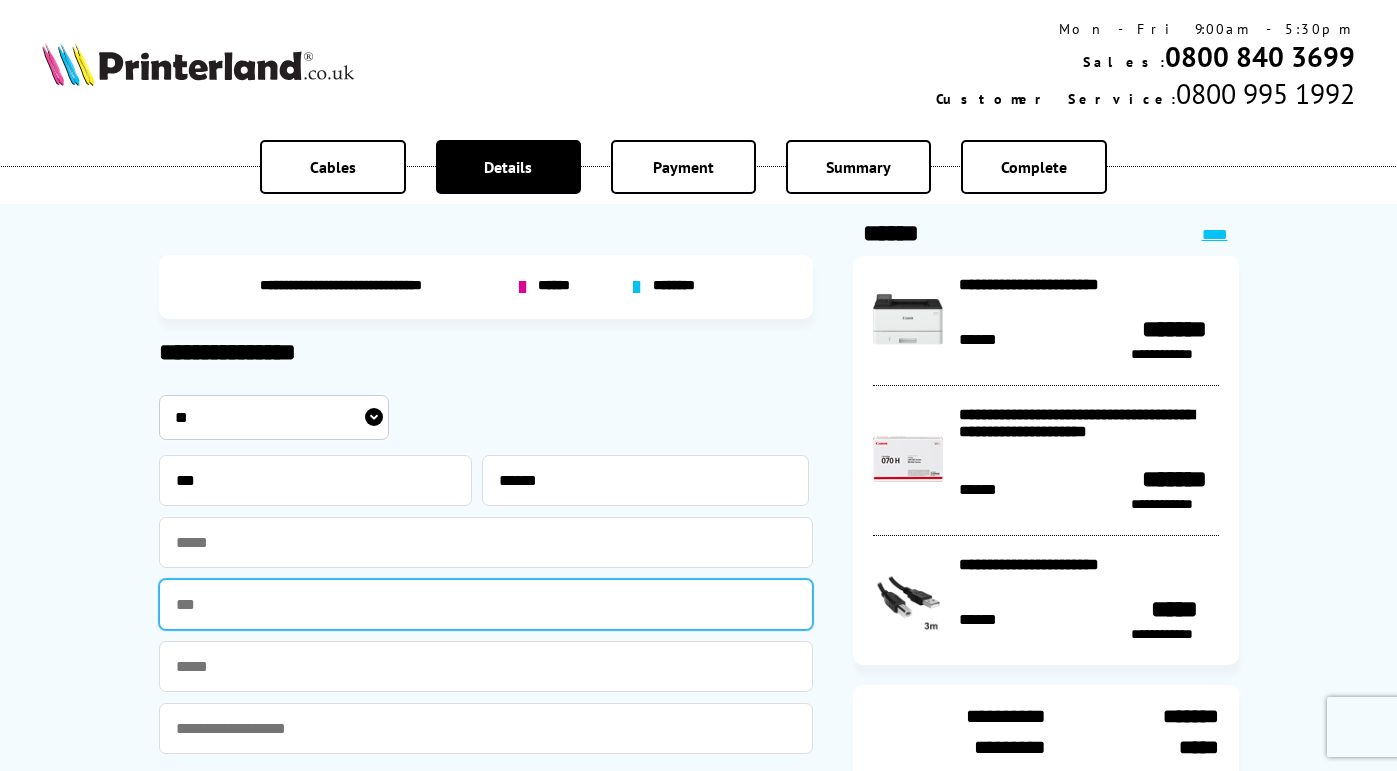 scroll, scrollTop: 80, scrollLeft: 0, axis: vertical 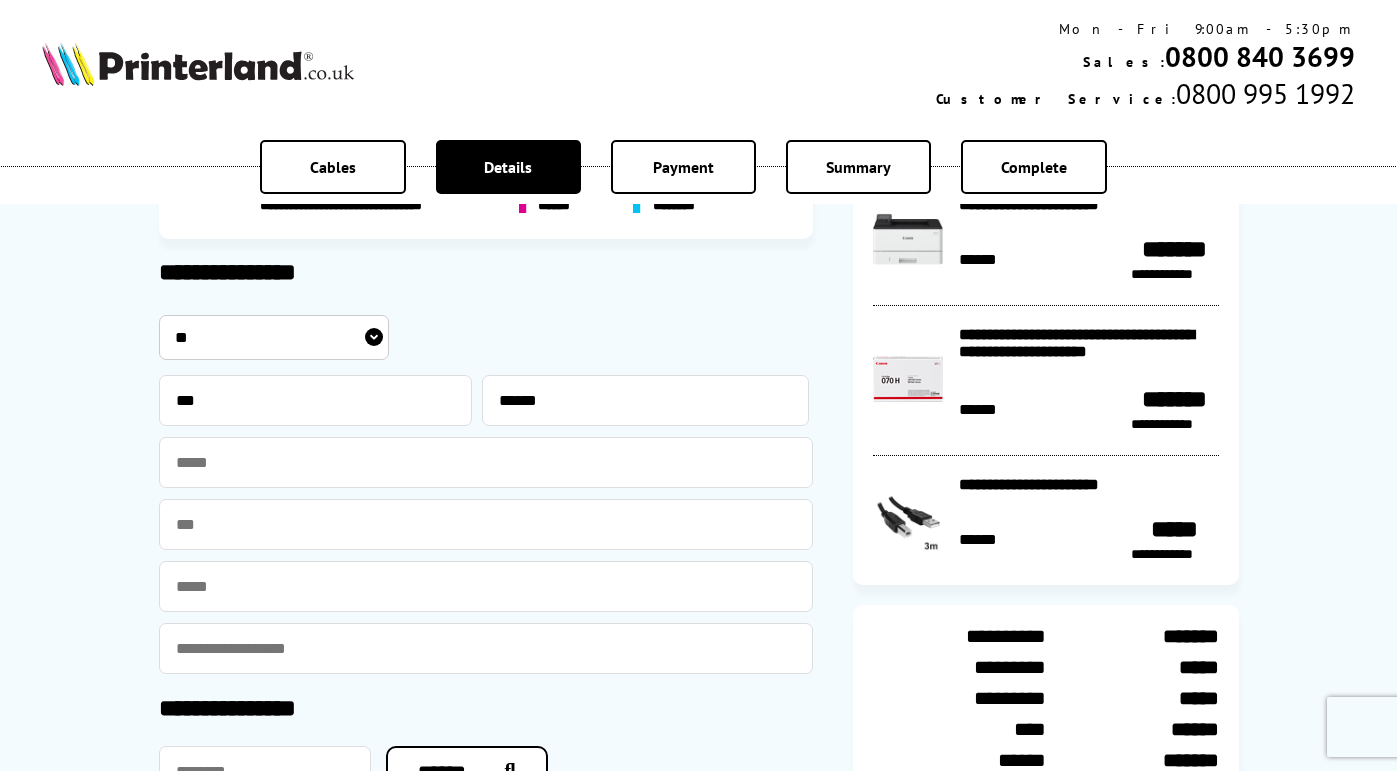 type on "*" 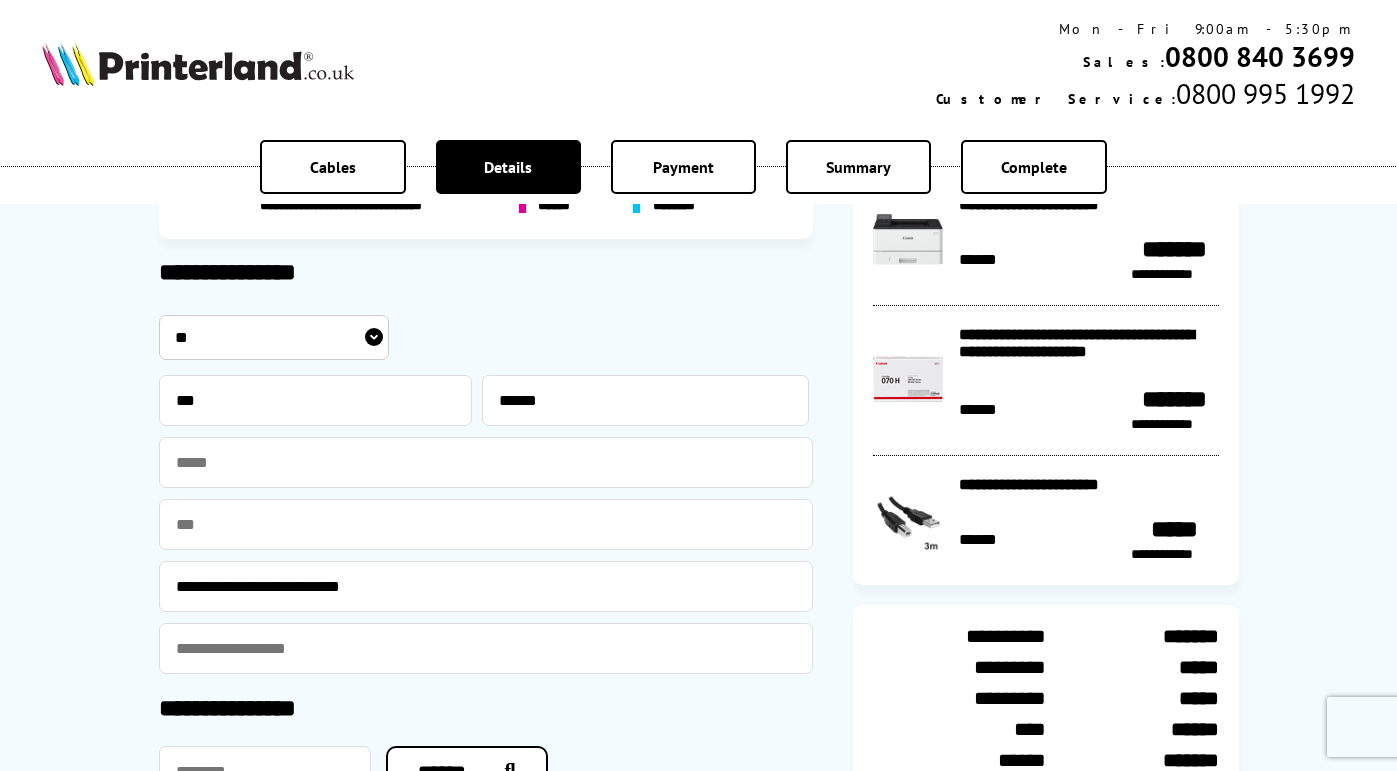 type on "*" 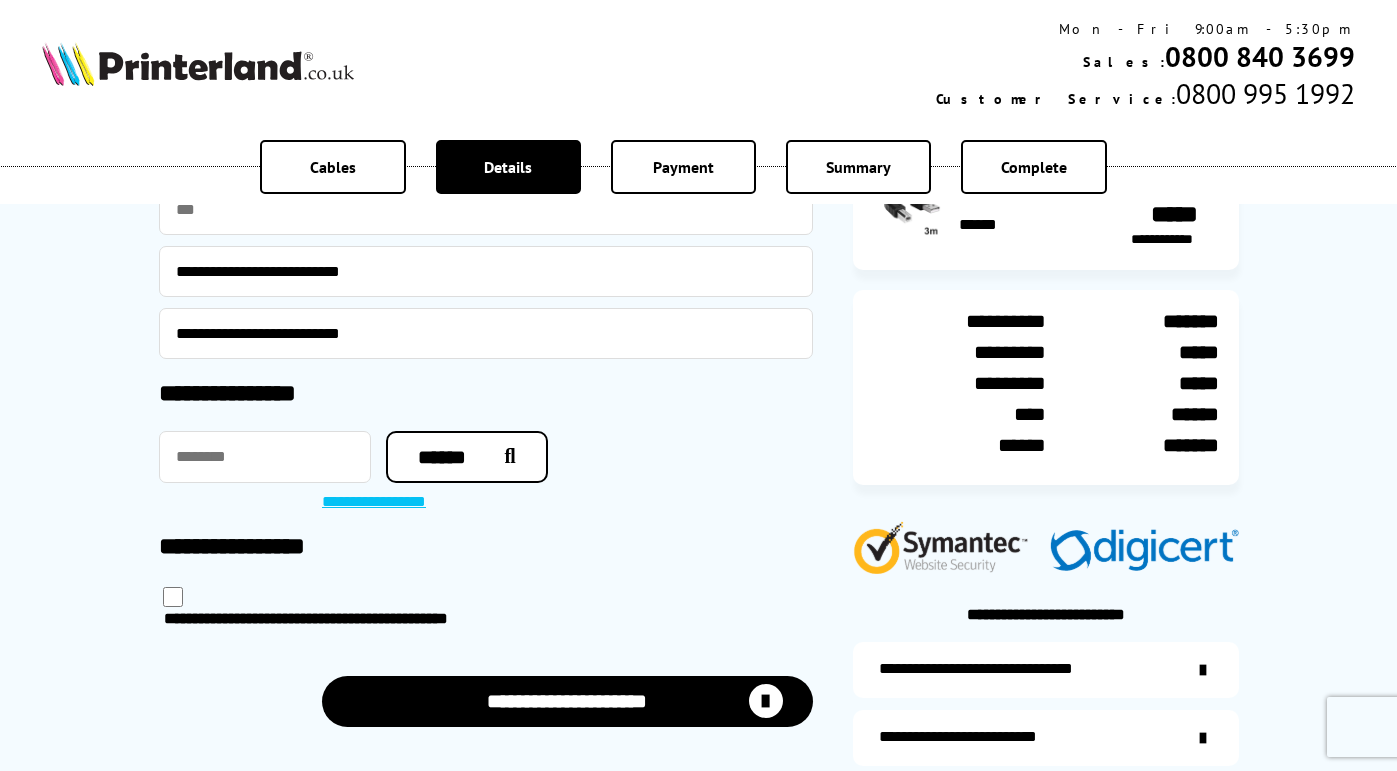scroll, scrollTop: 481, scrollLeft: 0, axis: vertical 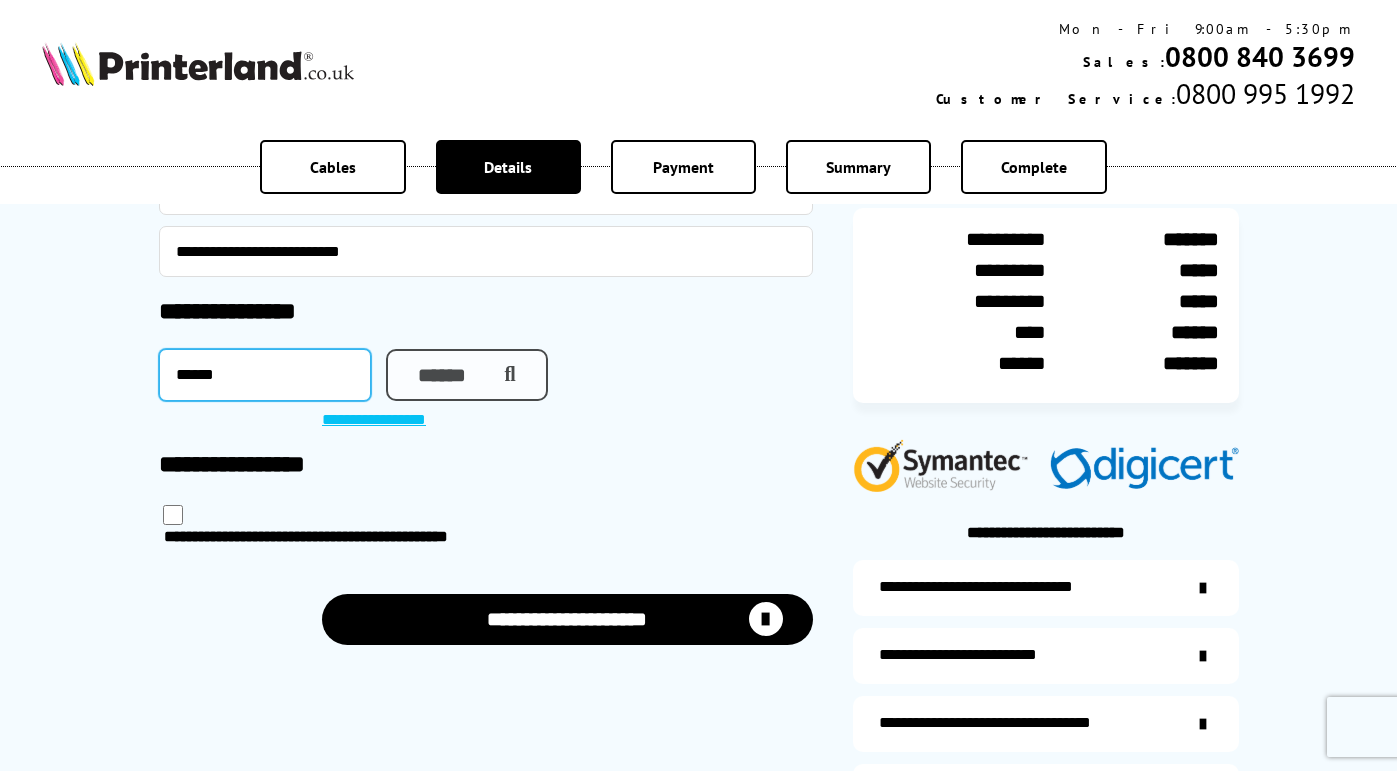 type on "******" 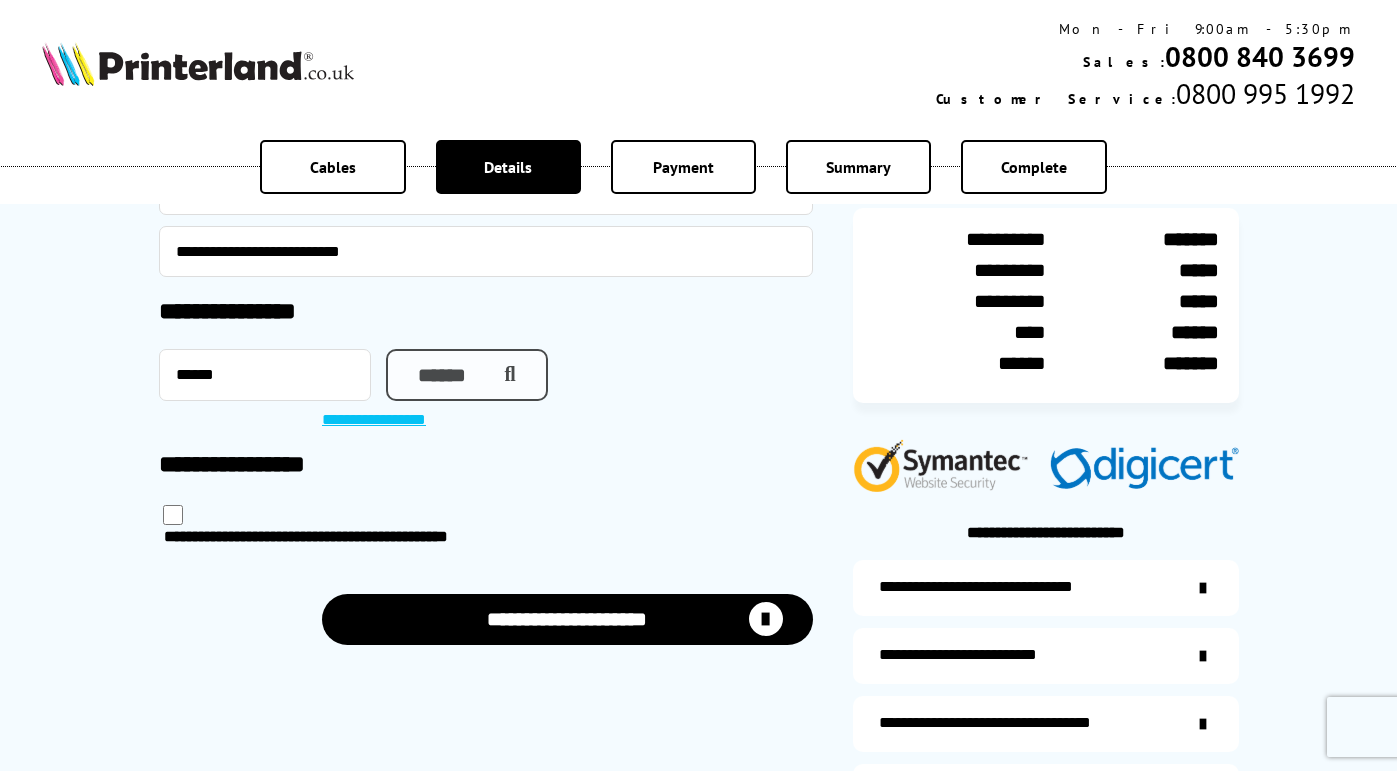 click on "******" at bounding box center [467, 375] 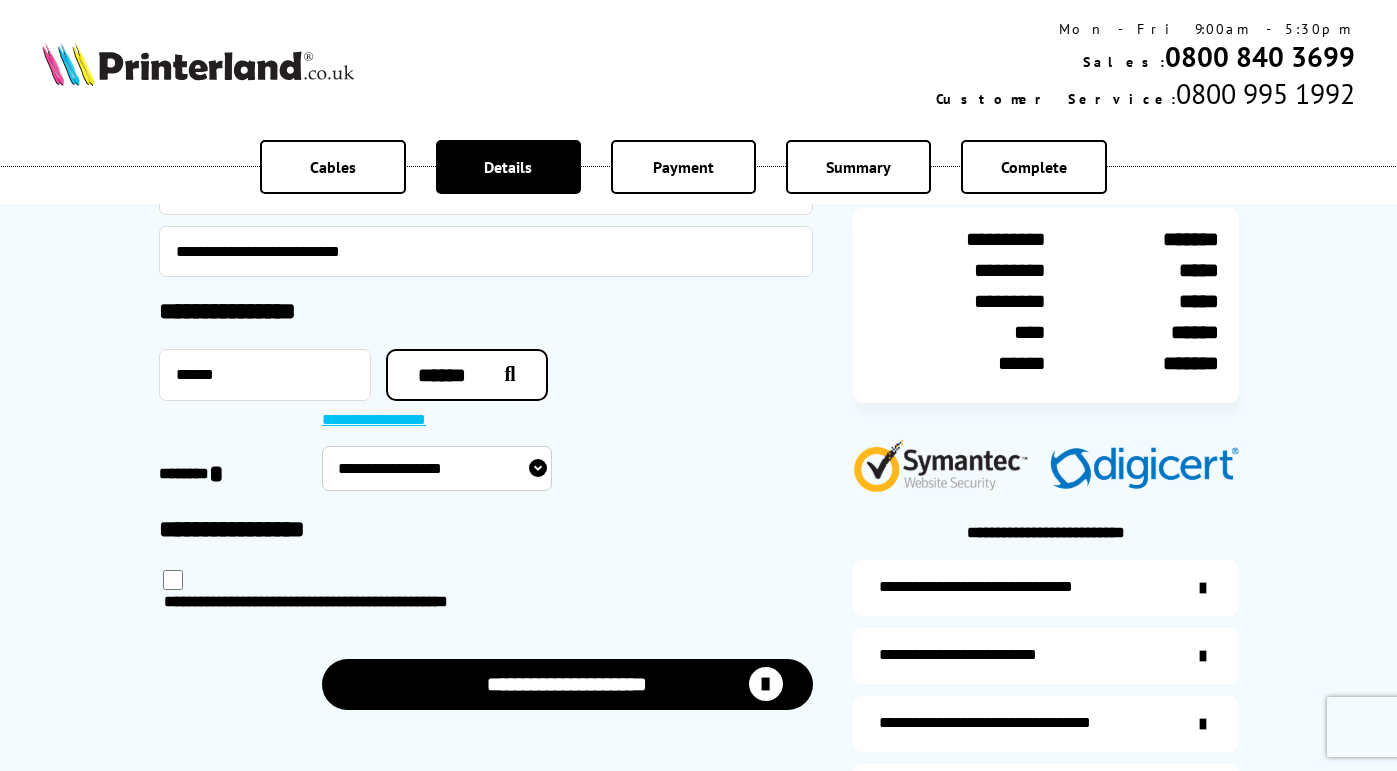 select on "**********" 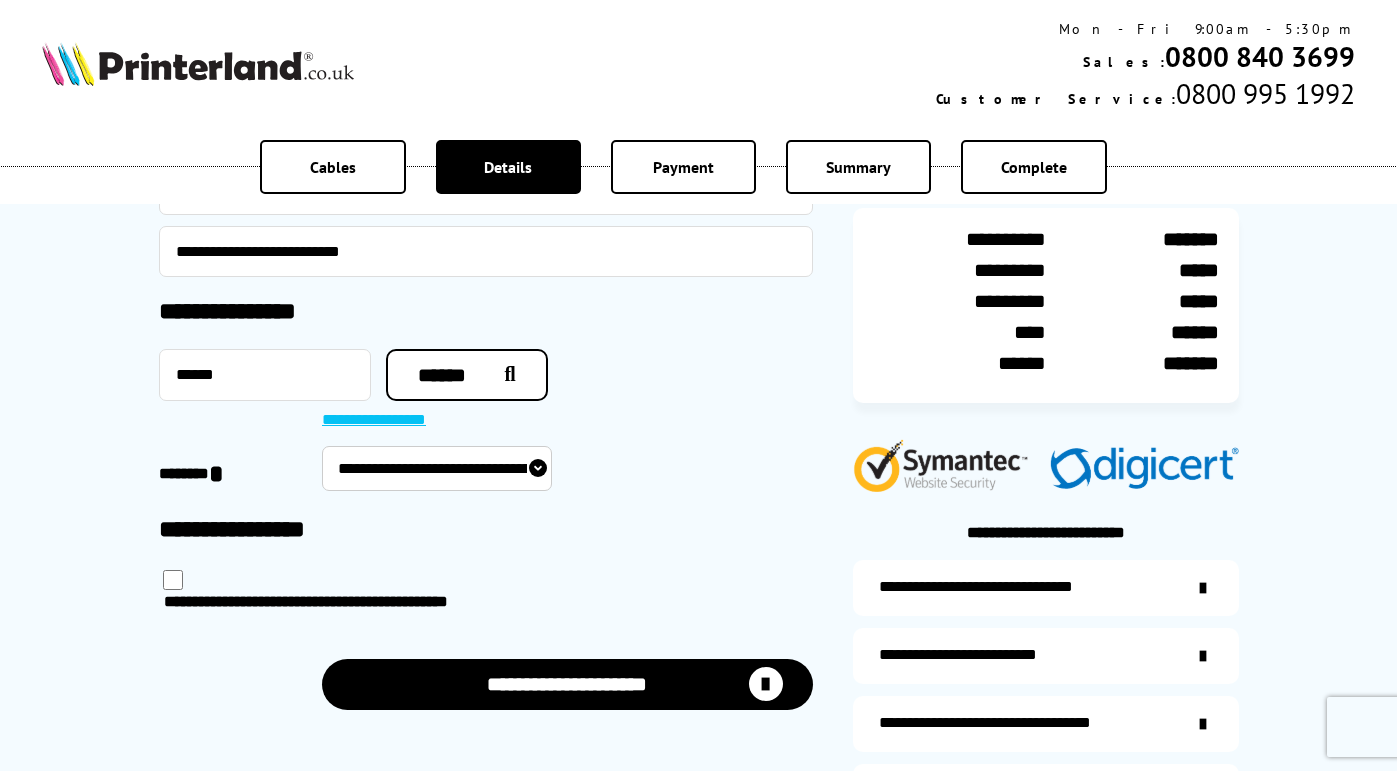type on "*******" 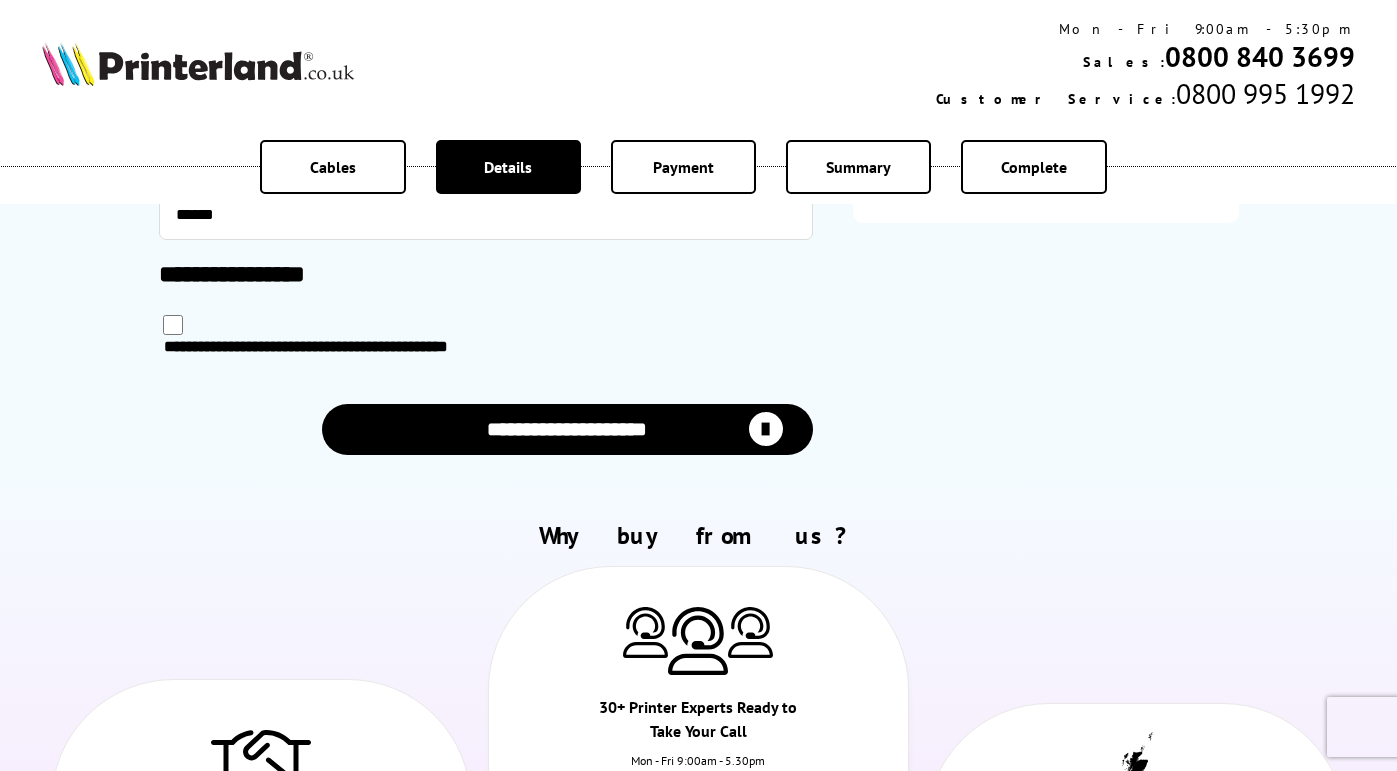 scroll, scrollTop: 1071, scrollLeft: 0, axis: vertical 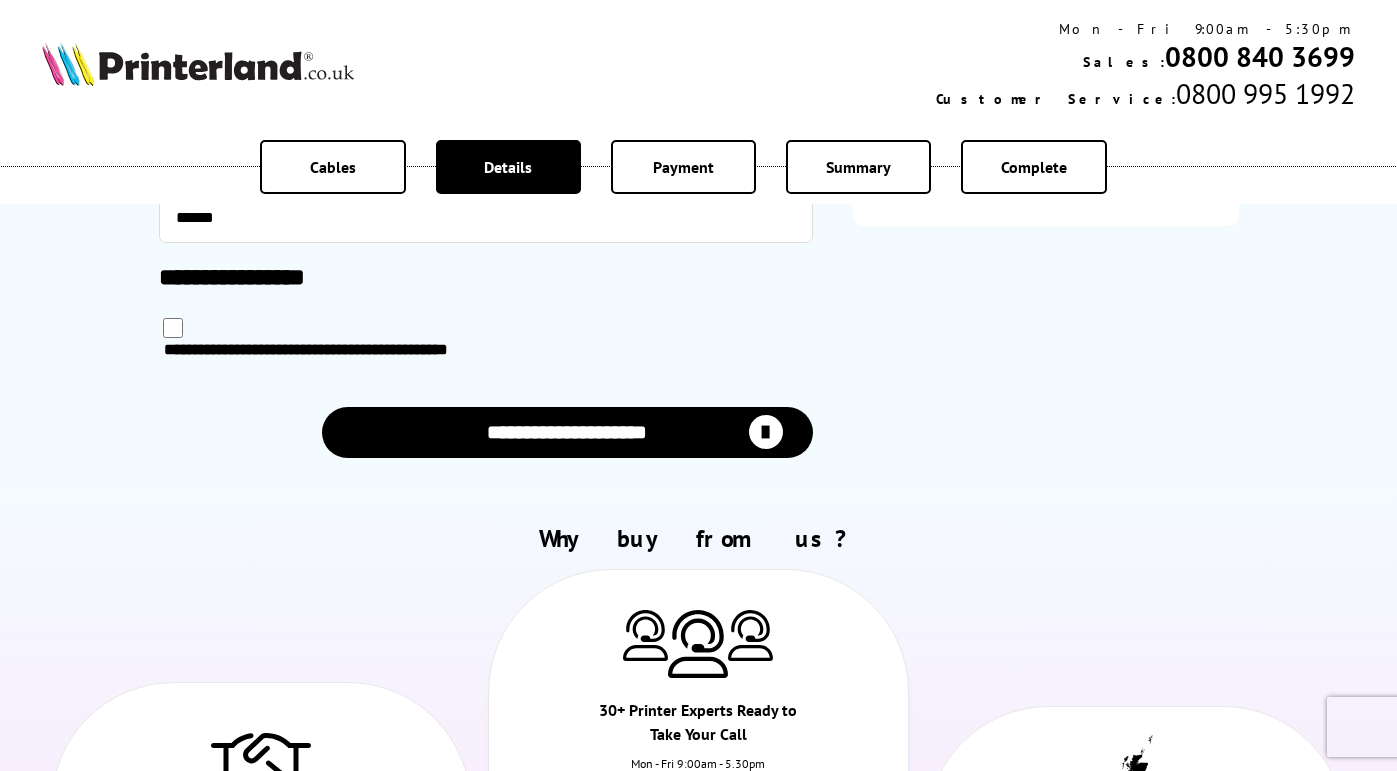 click at bounding box center (173, 328) 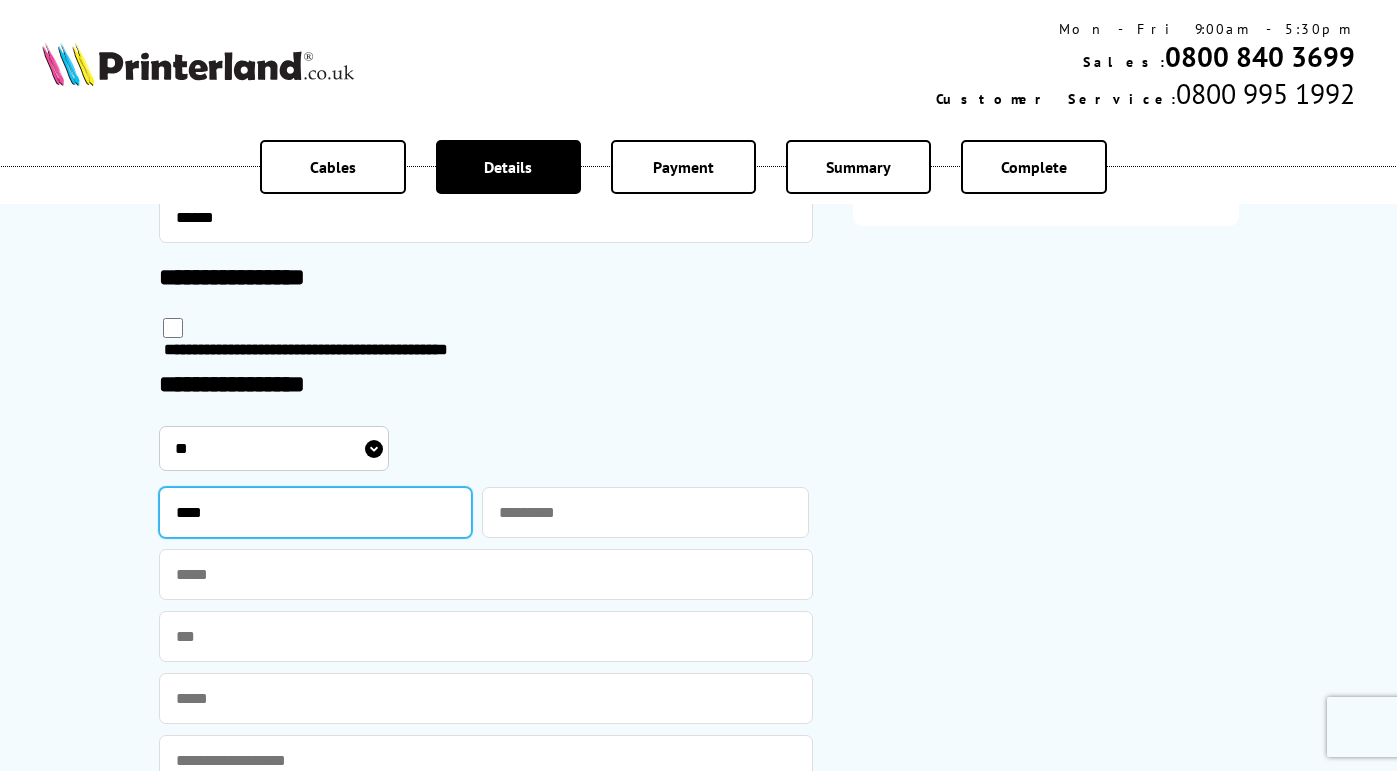 type on "****" 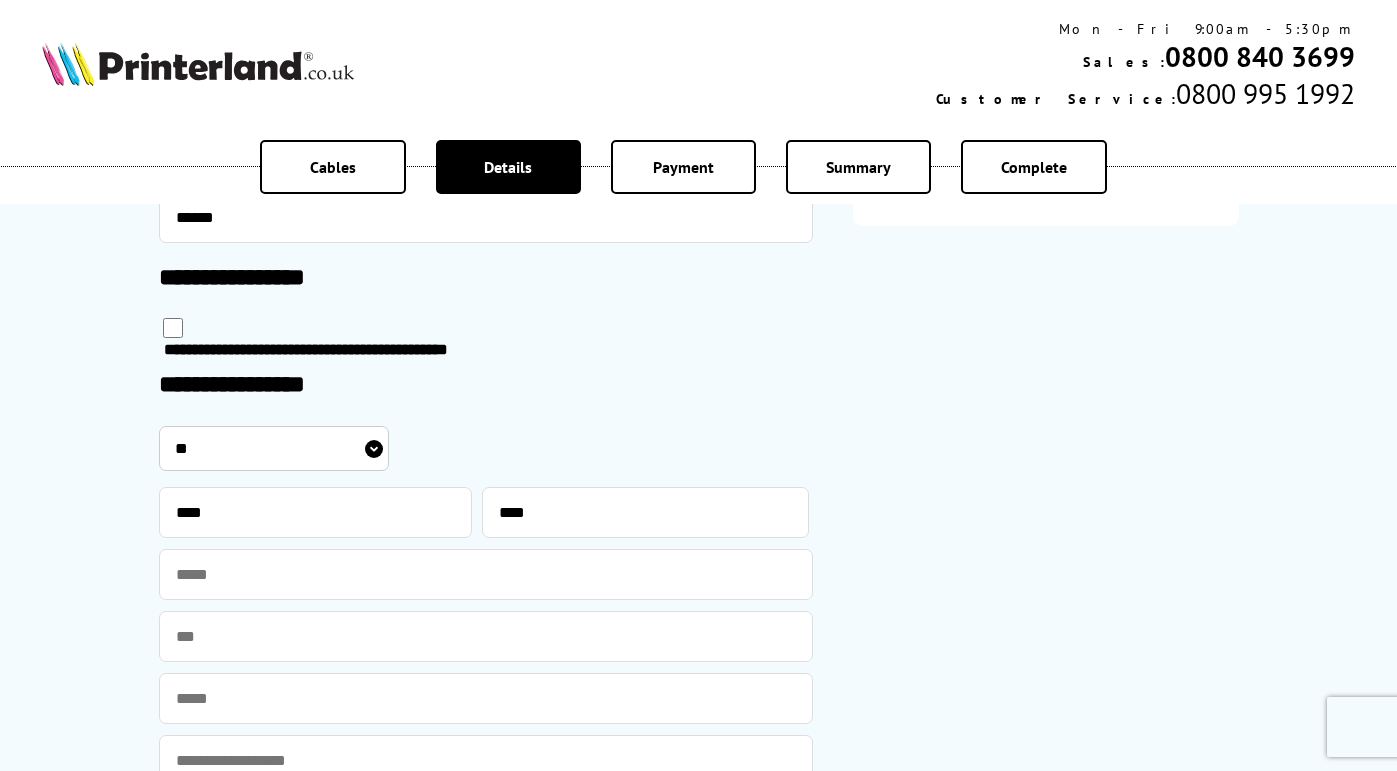 click on "**********" at bounding box center (1046, 94) 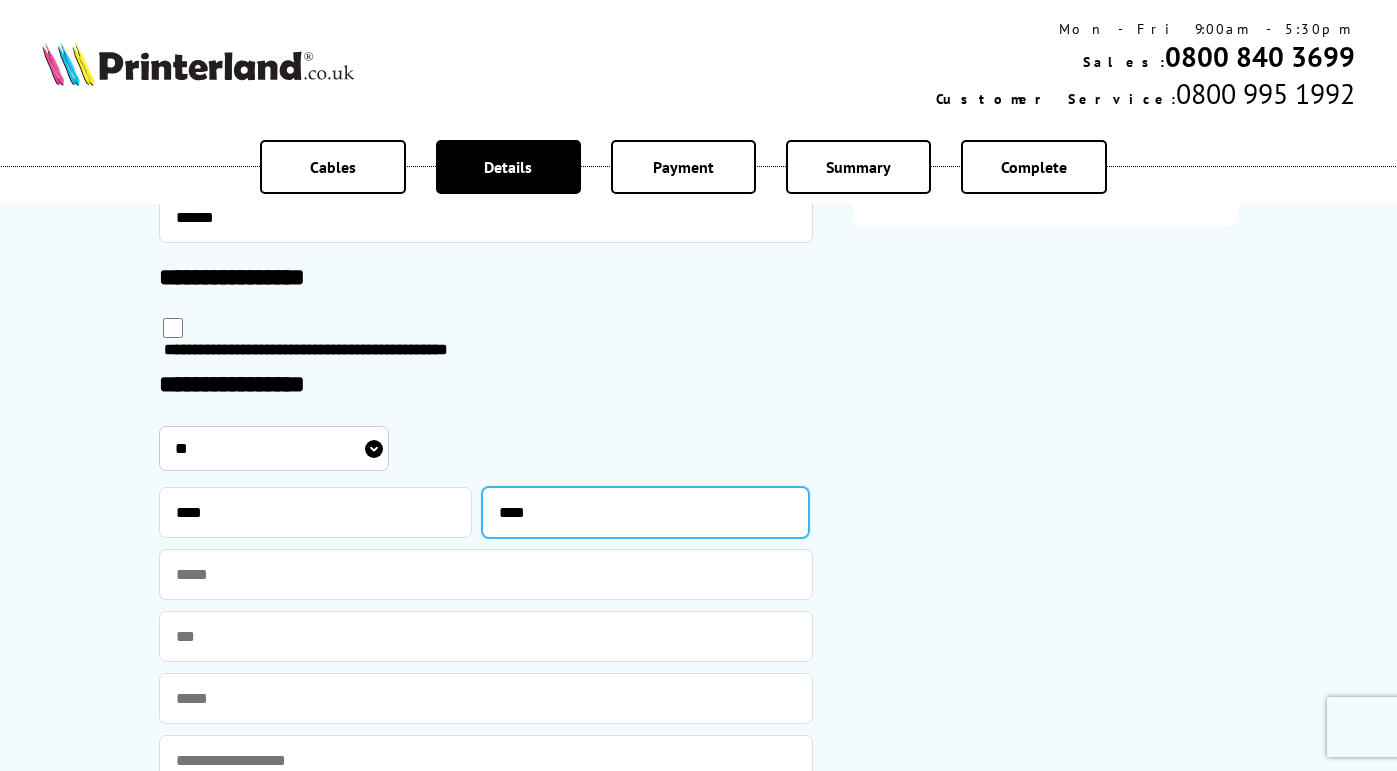 click on "****" at bounding box center (645, 512) 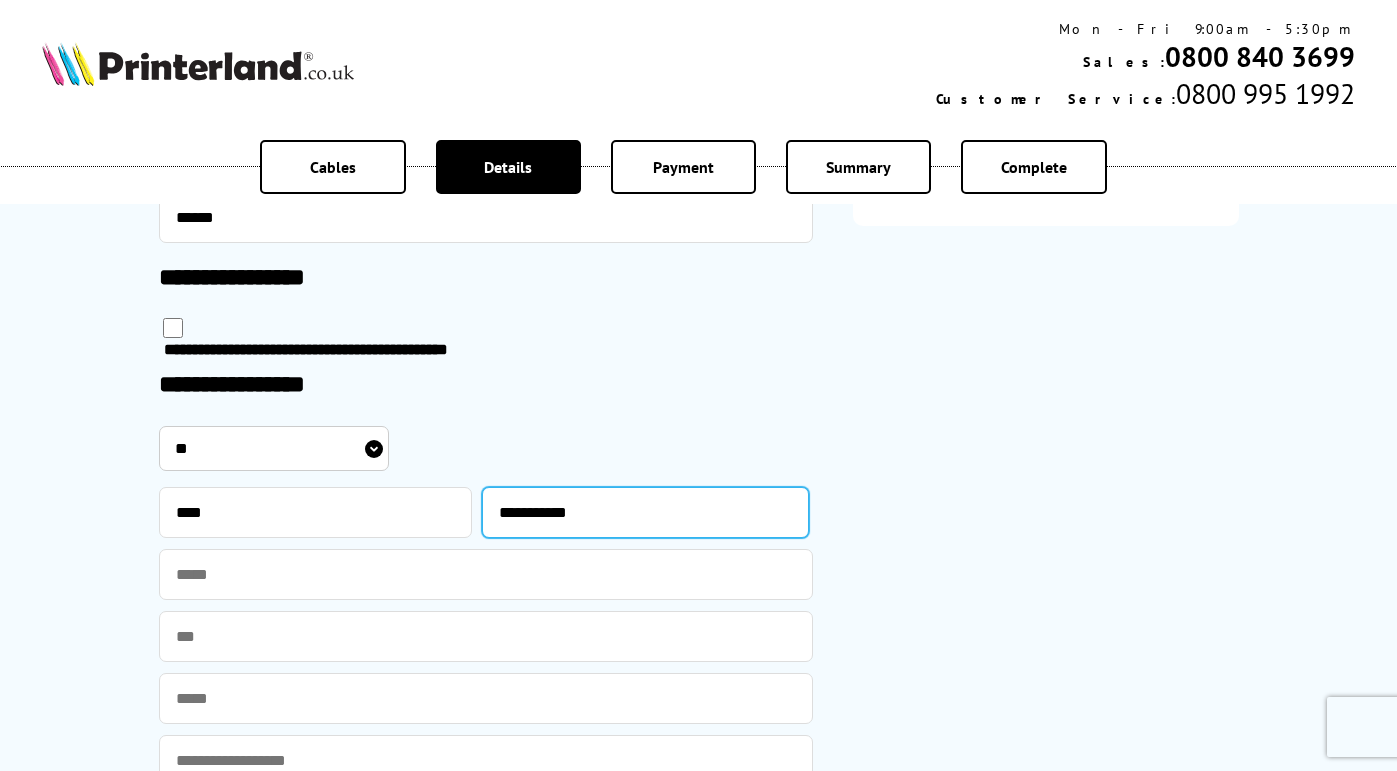 type on "**********" 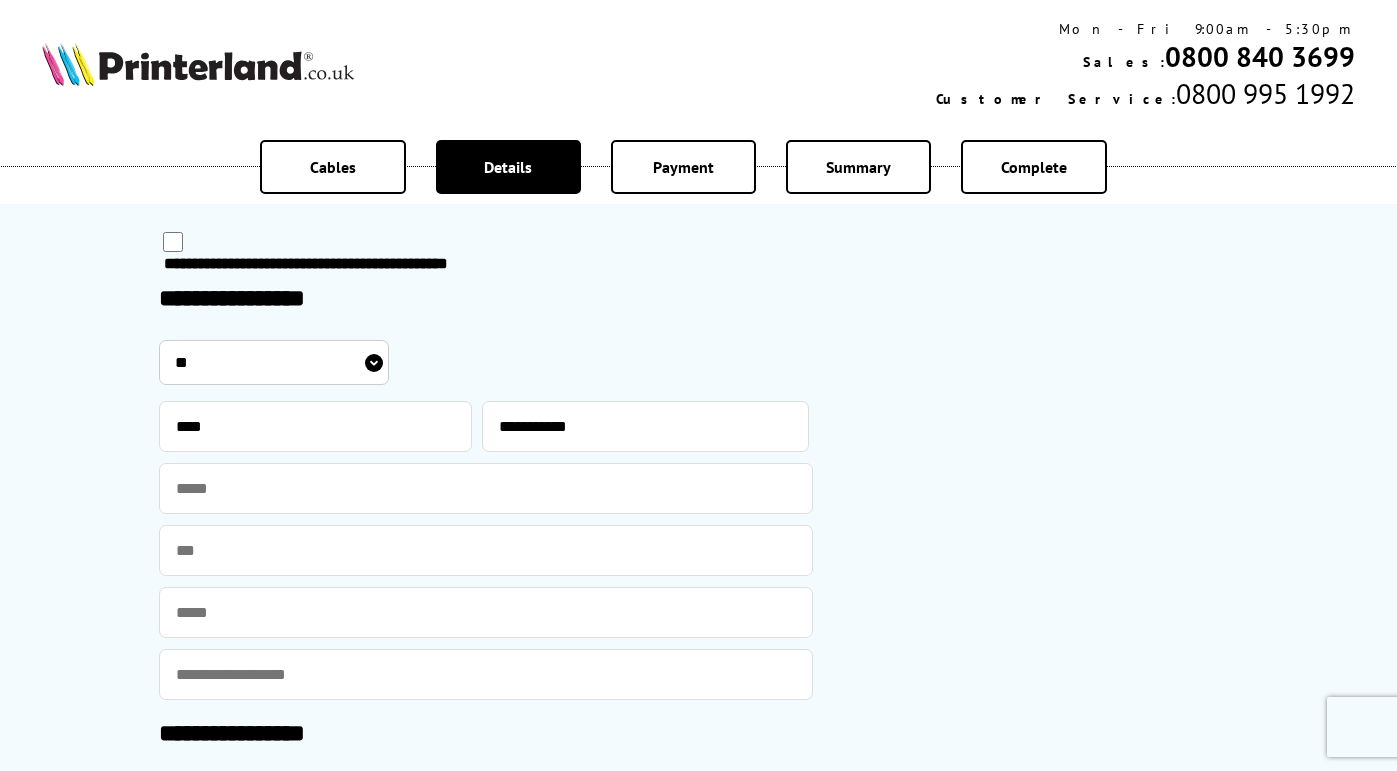 scroll, scrollTop: 1170, scrollLeft: 0, axis: vertical 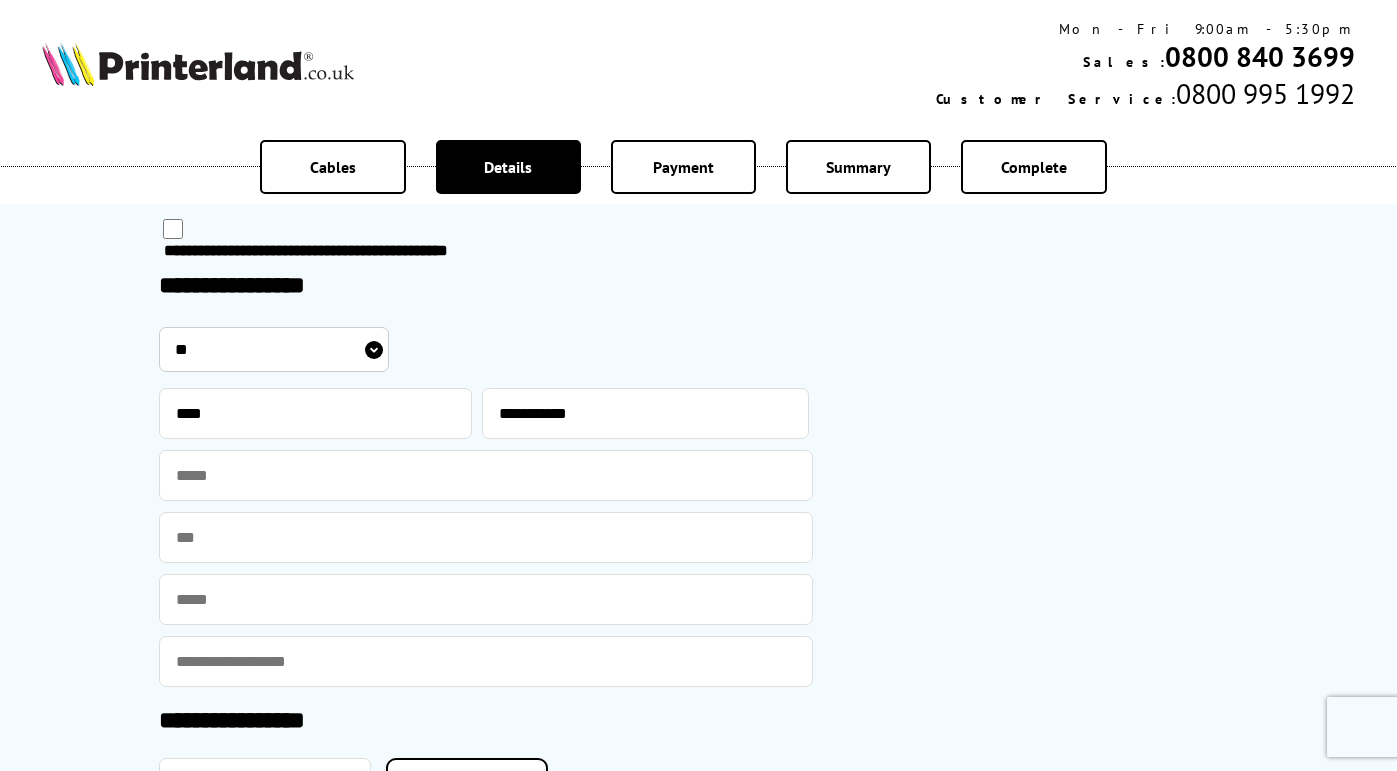 type on "**********" 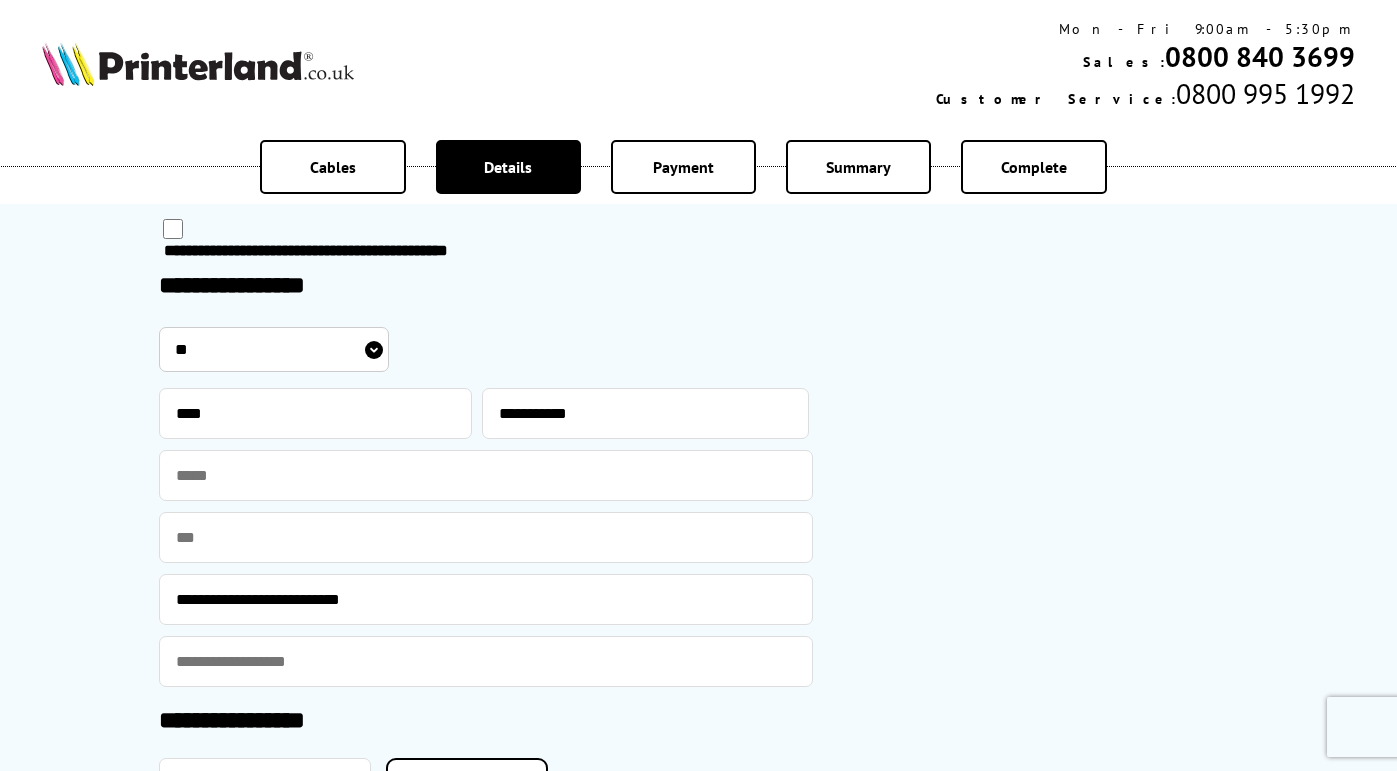 type on "**********" 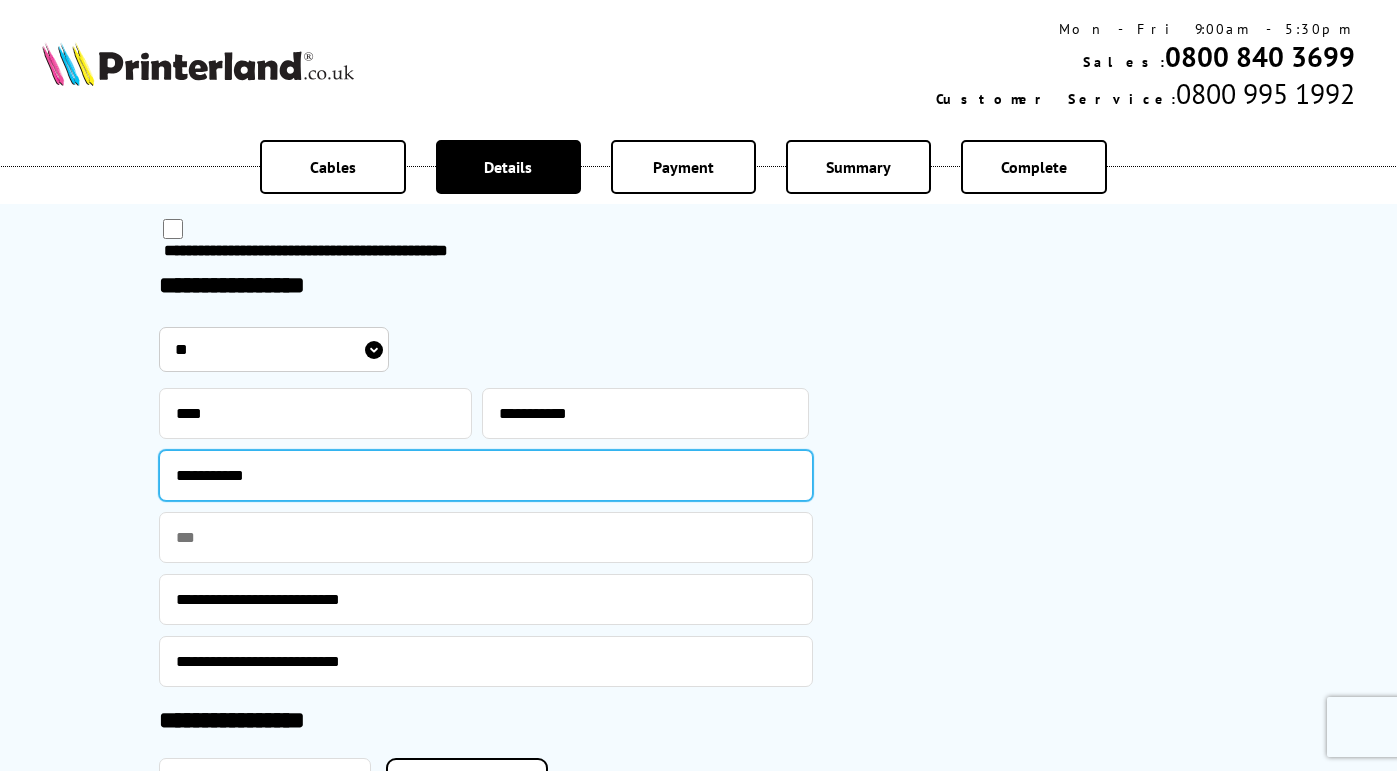 type on "**********" 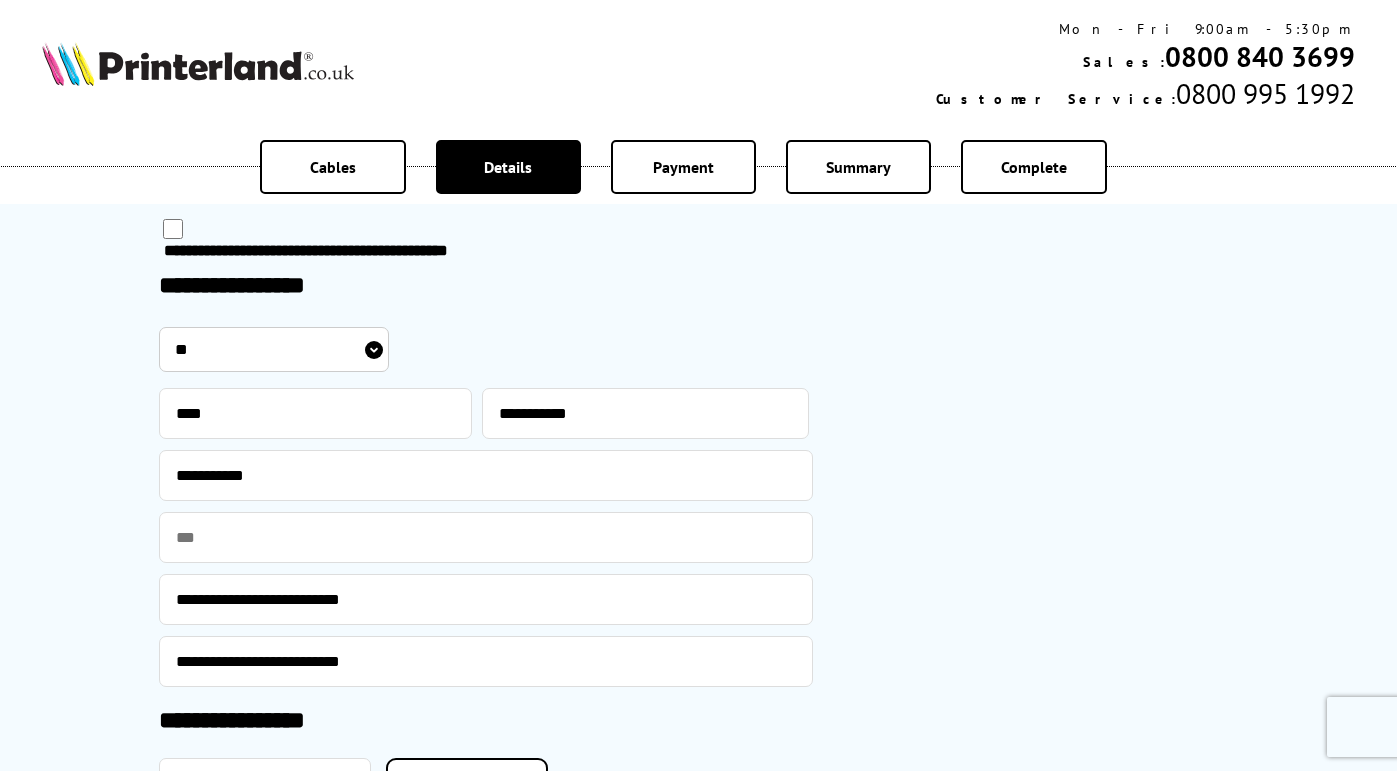 click on "**********" at bounding box center (1046, -5) 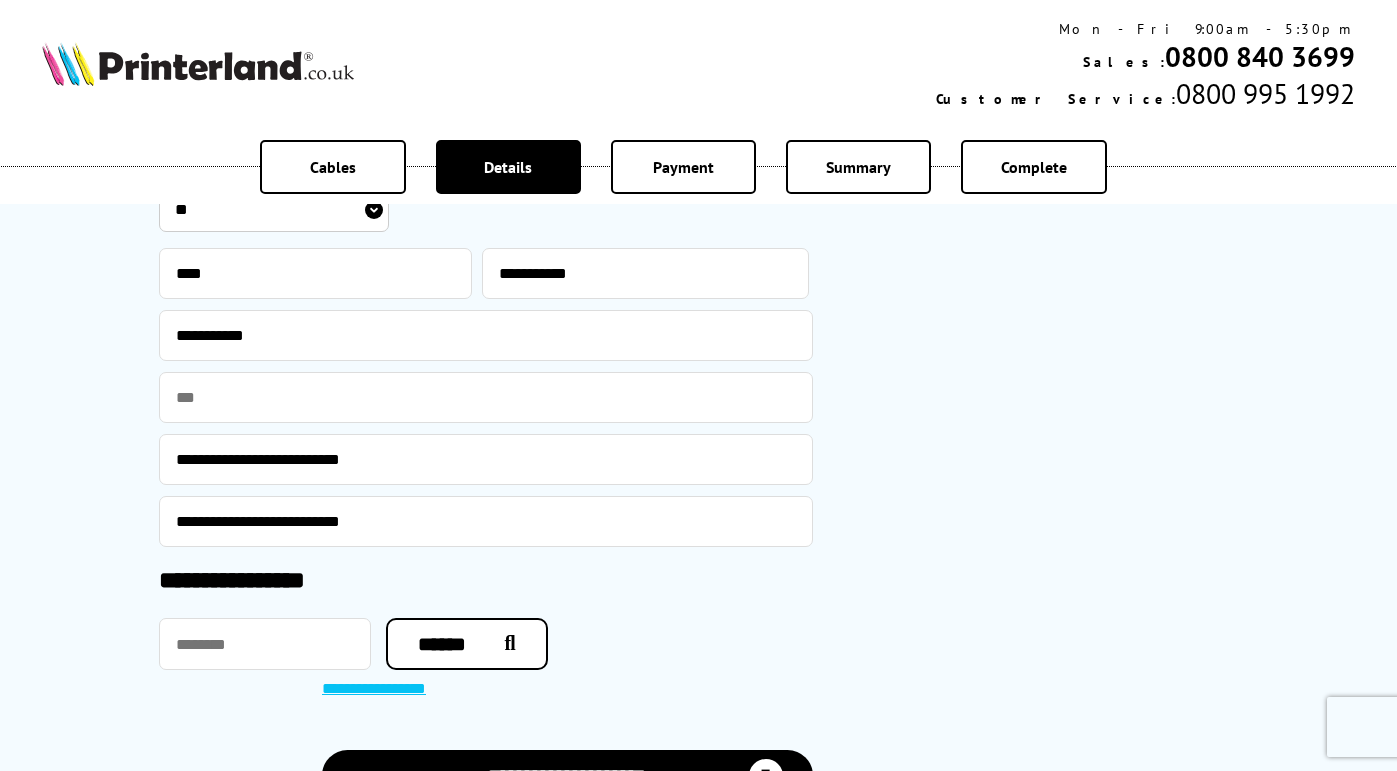 scroll, scrollTop: 1428, scrollLeft: 0, axis: vertical 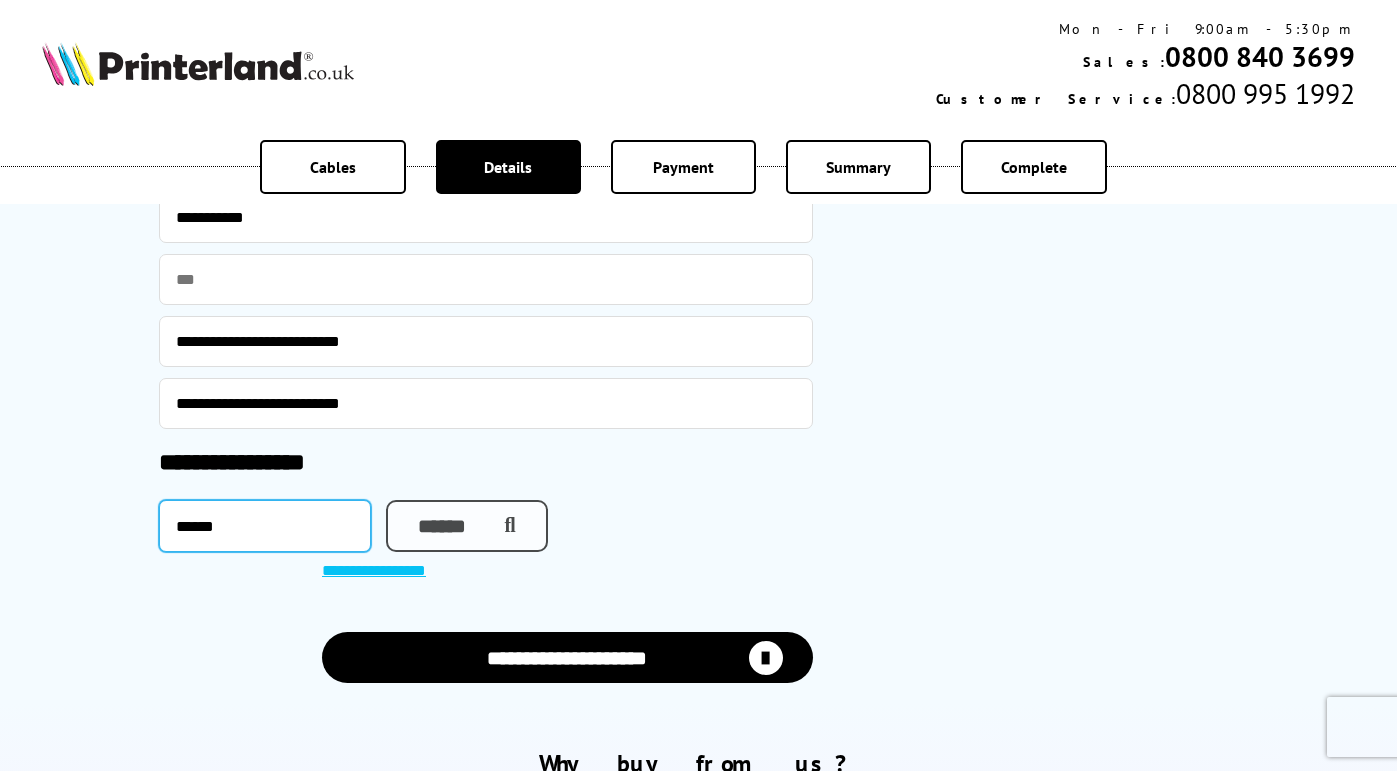 type on "******" 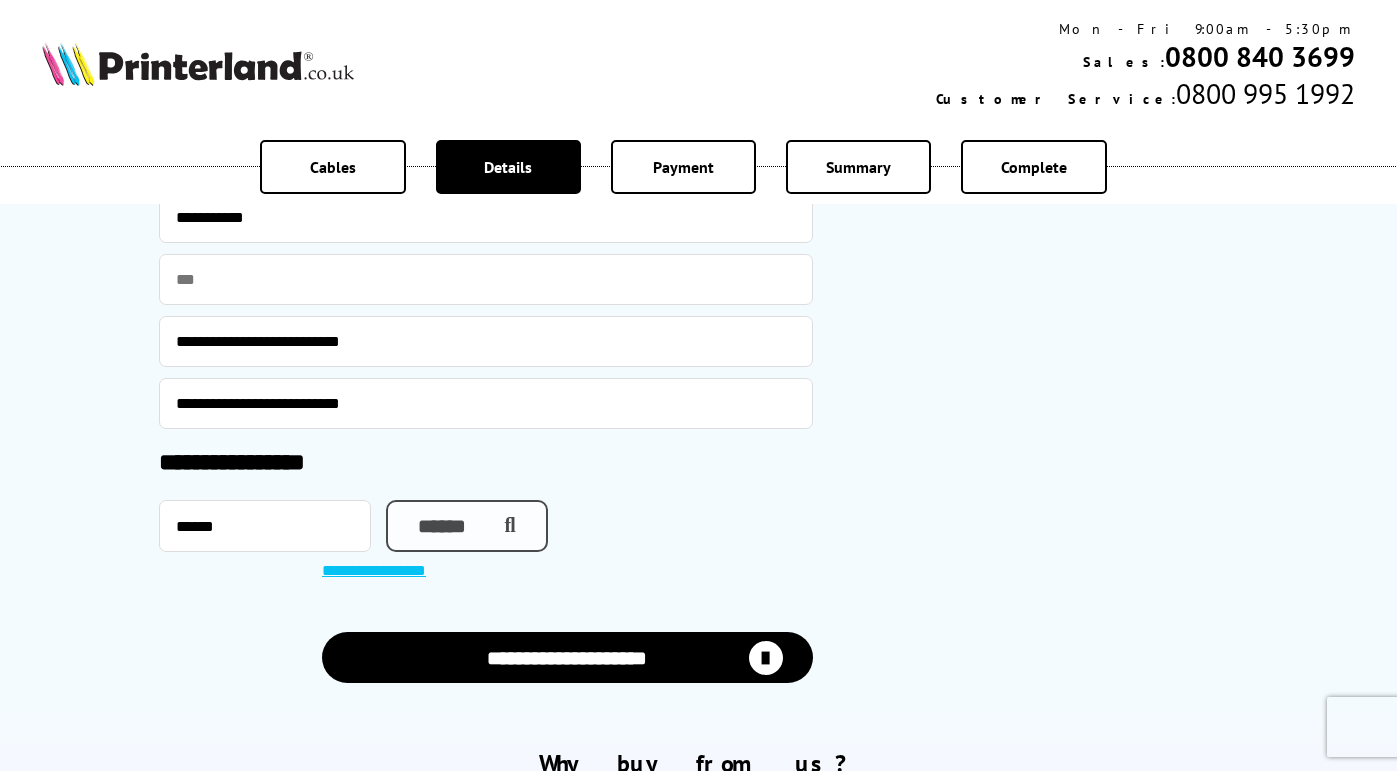 click on "******" at bounding box center (467, 526) 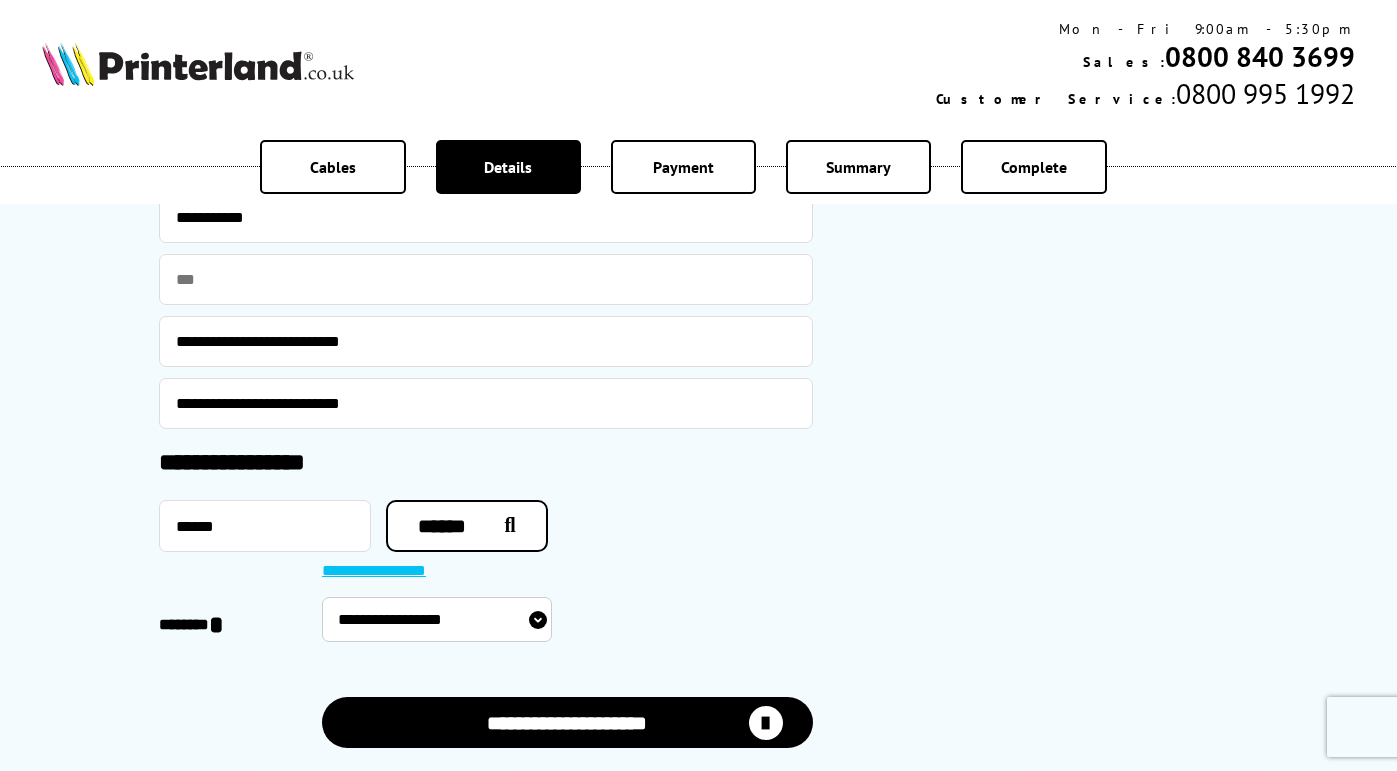select on "**********" 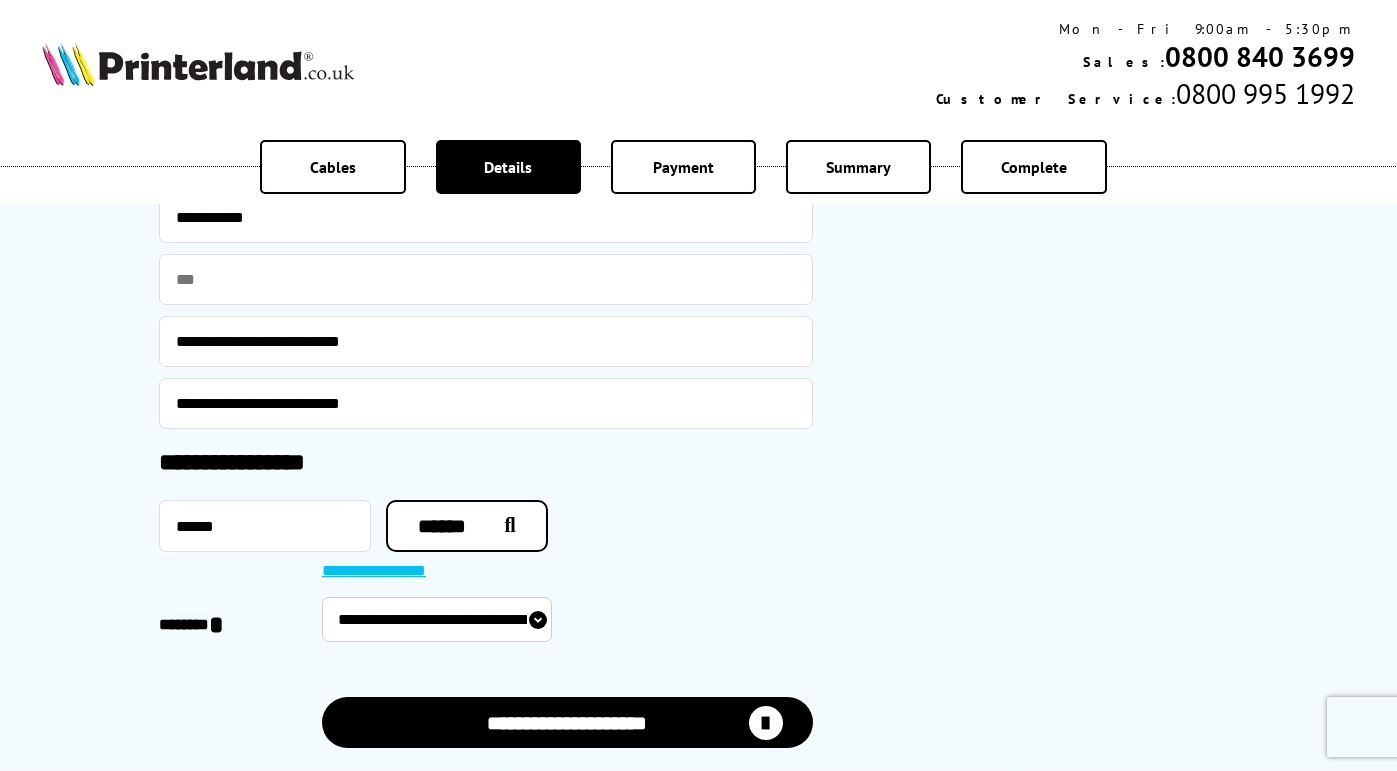 type on "*******" 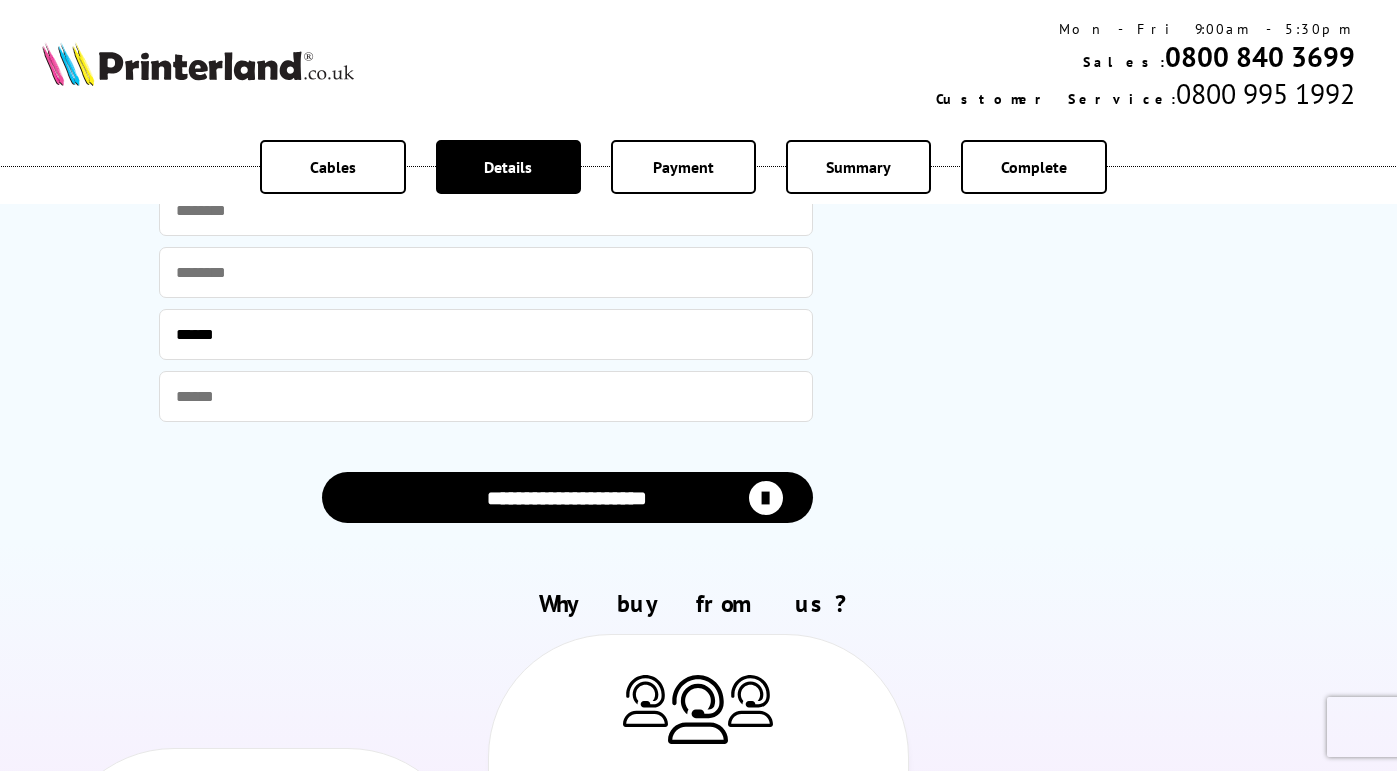 click on "**********" at bounding box center [567, 497] 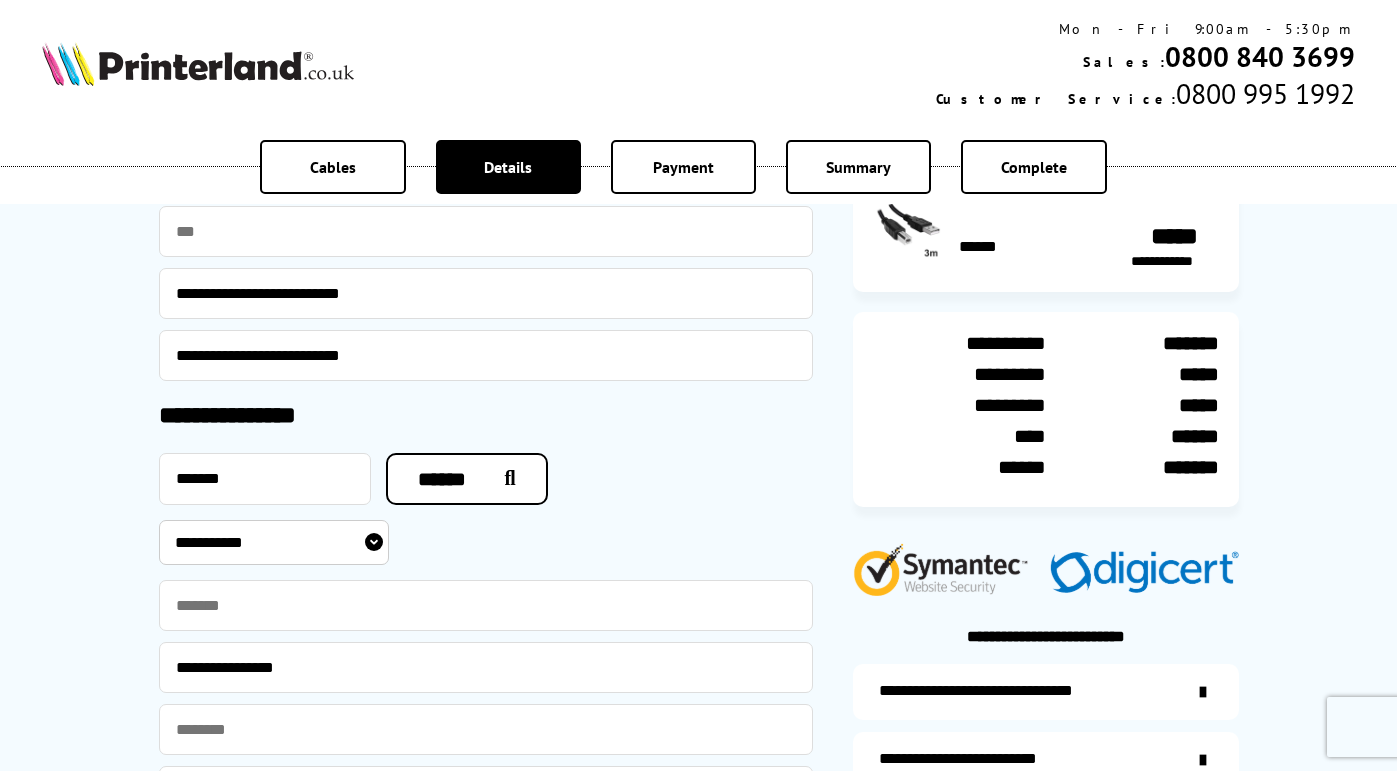 select on "**********" 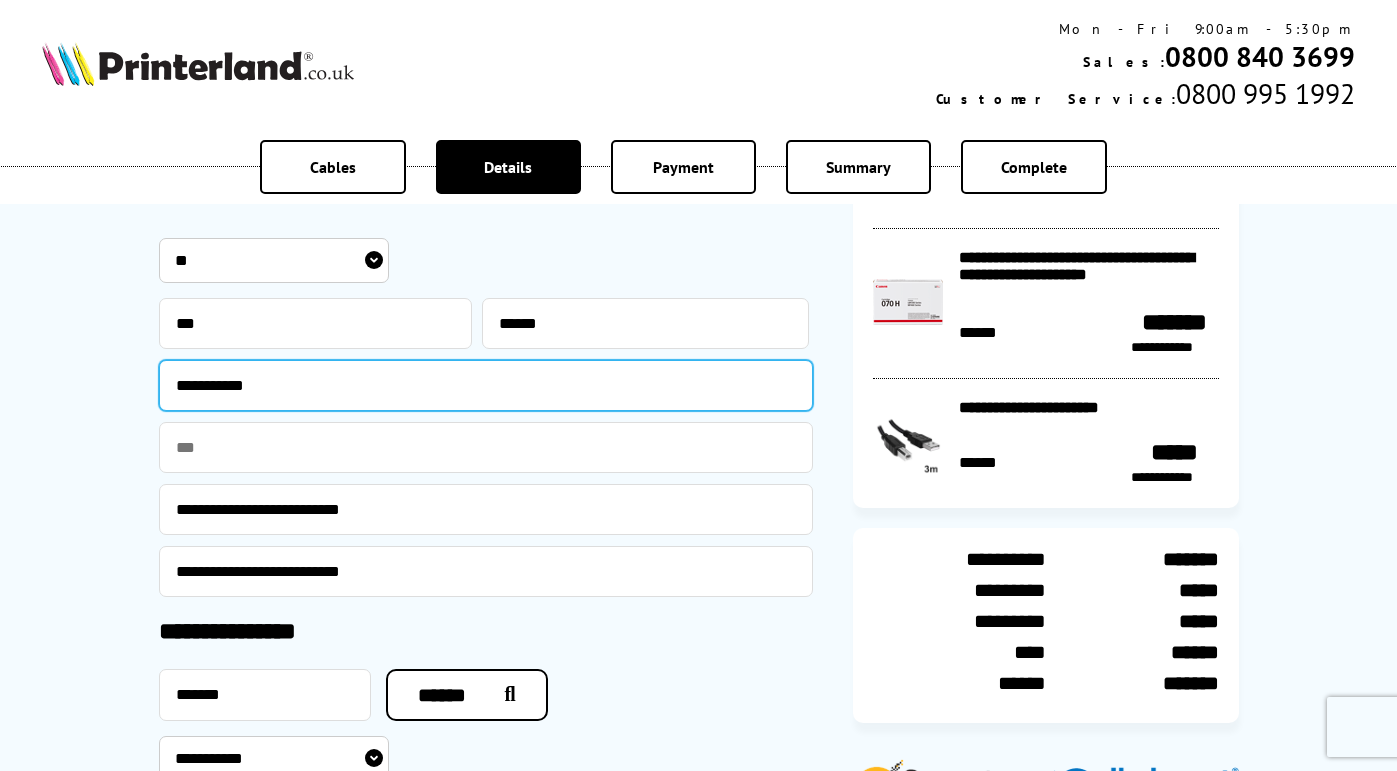 type on "**********" 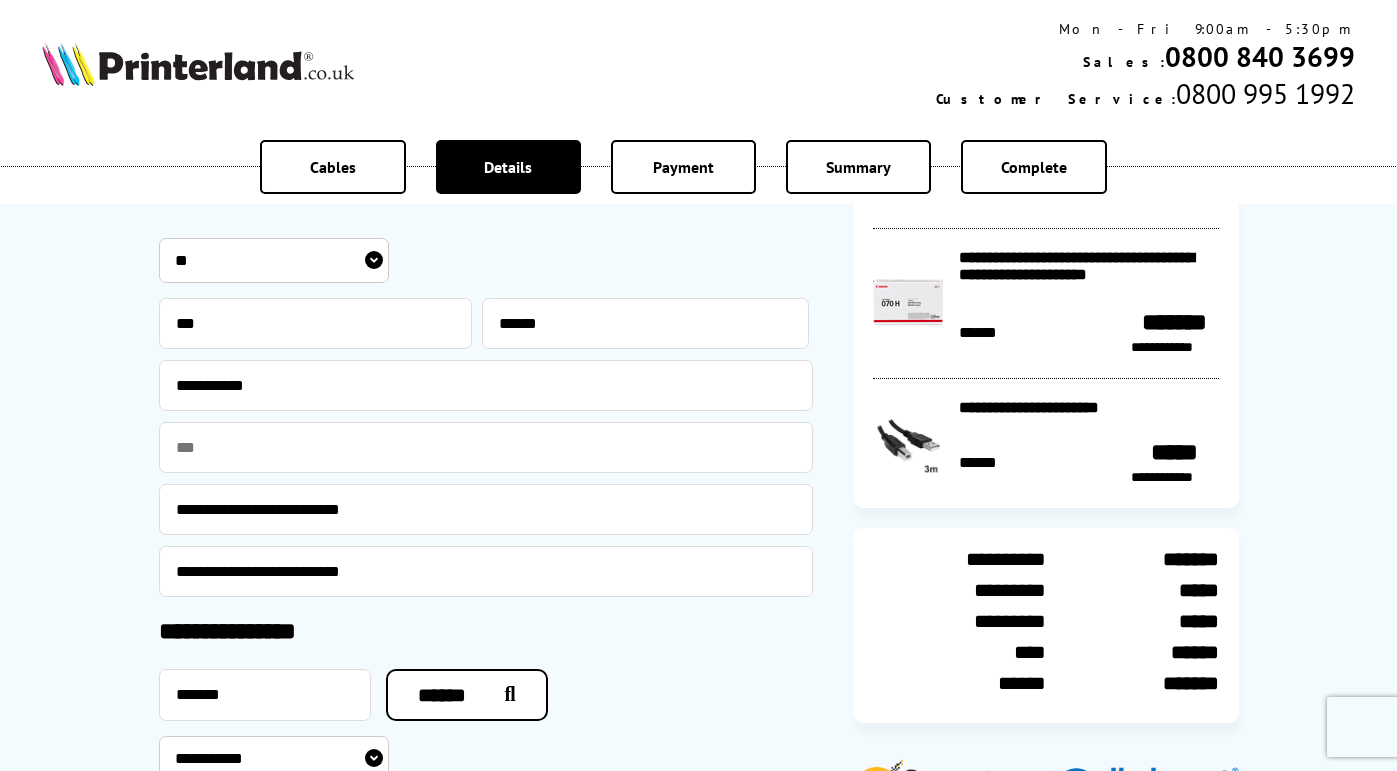 click on "**********" at bounding box center [699, 1212] 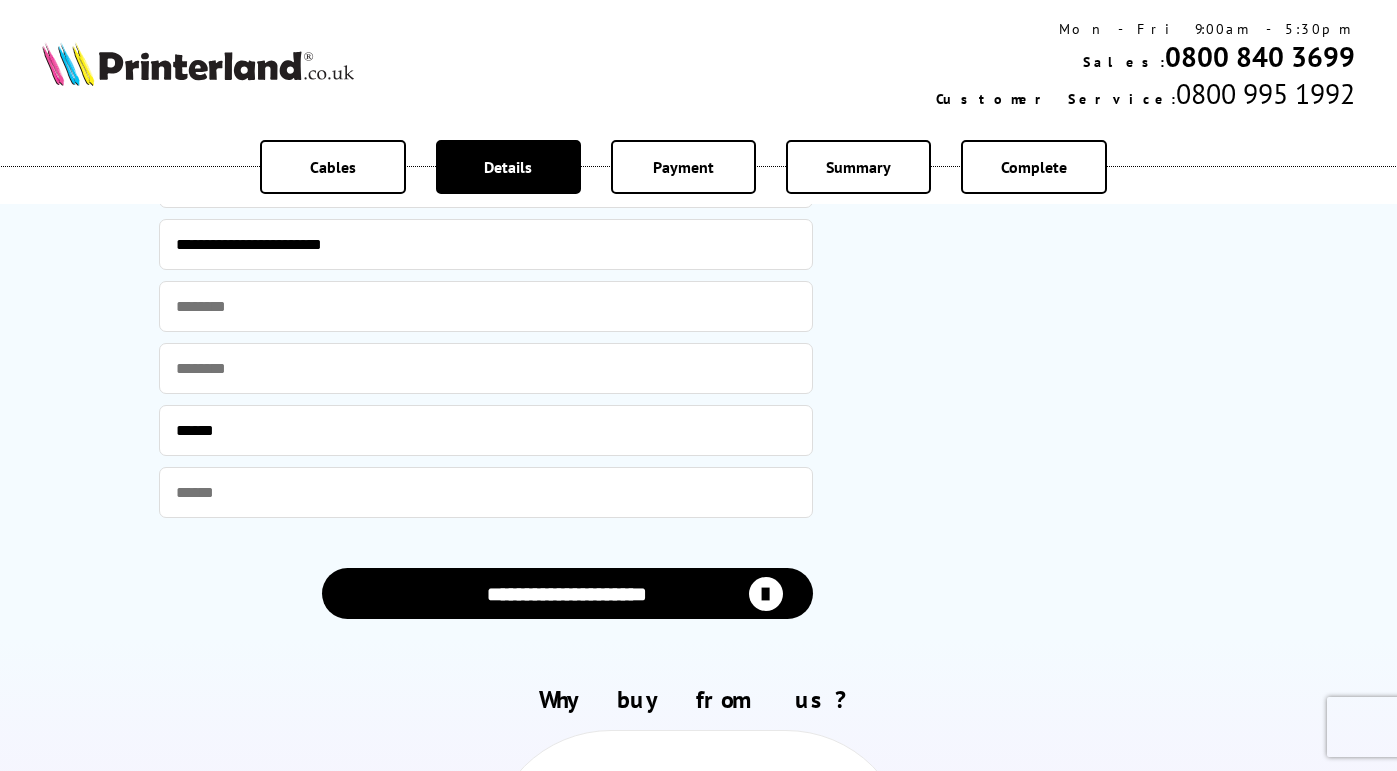 scroll, scrollTop: 2377, scrollLeft: 0, axis: vertical 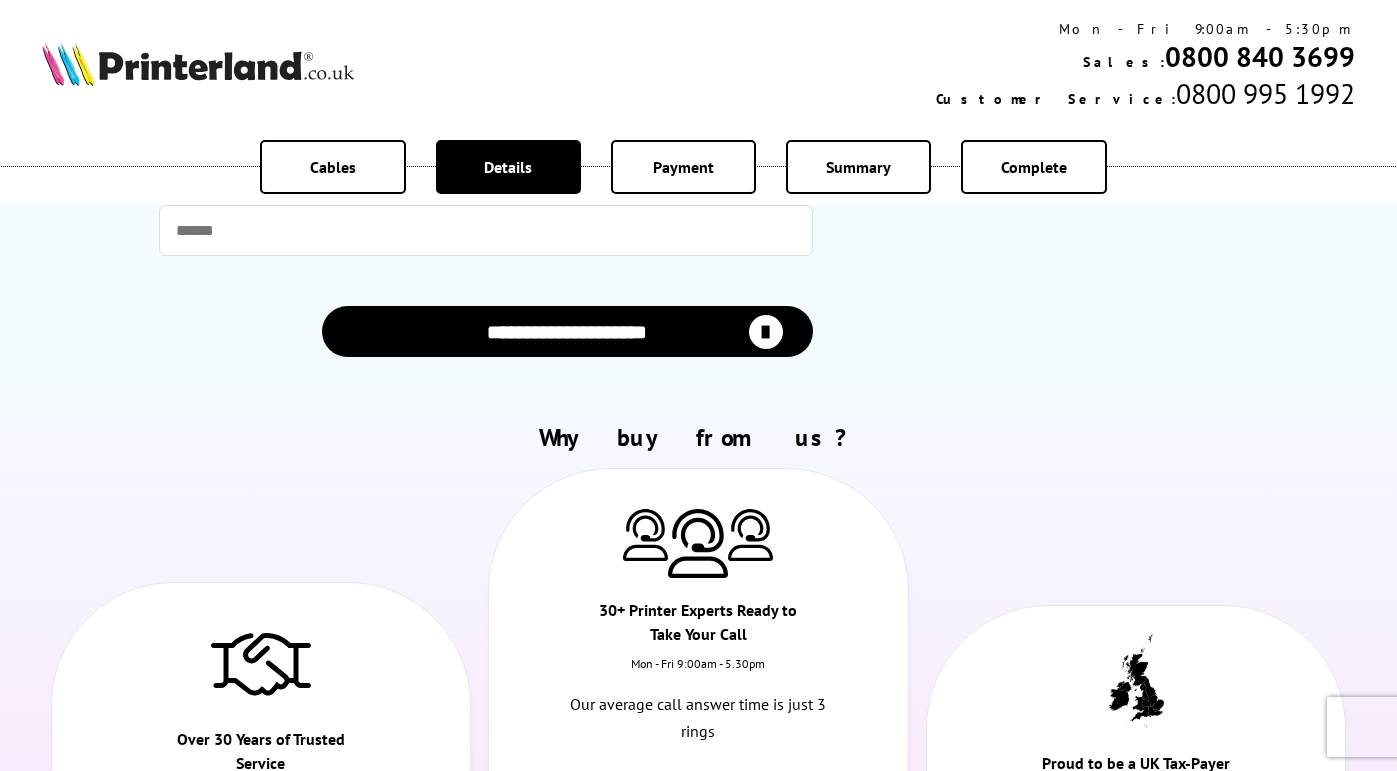 click on "**********" at bounding box center (567, 331) 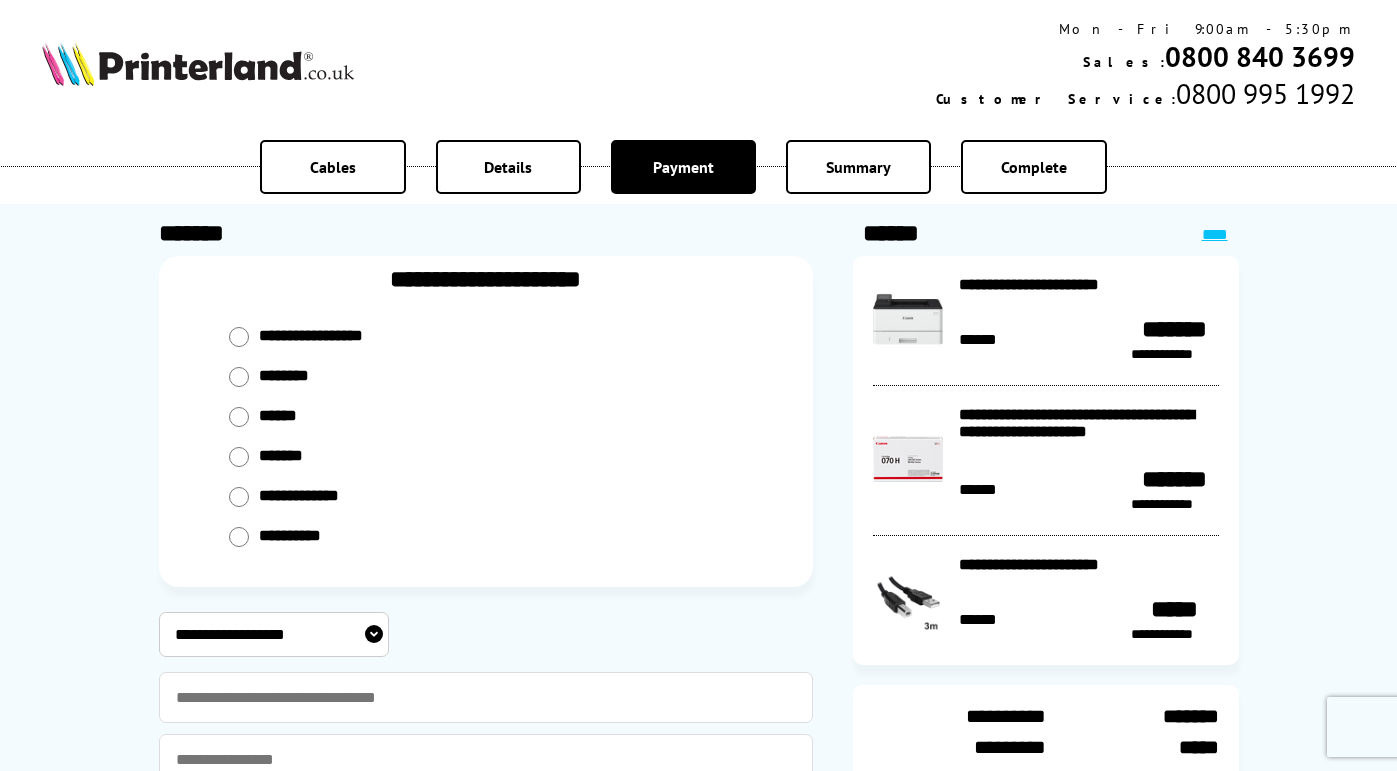 scroll, scrollTop: 0, scrollLeft: 0, axis: both 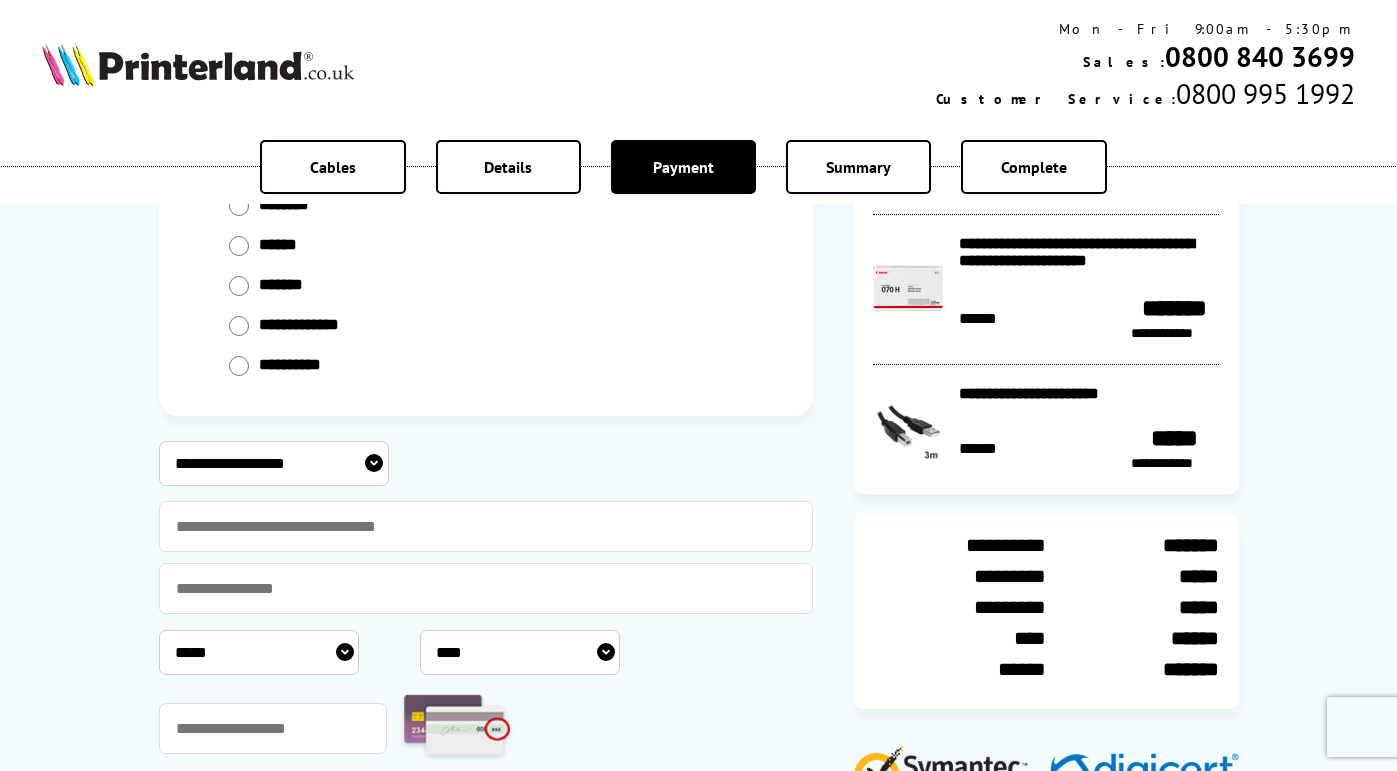 select on "**********" 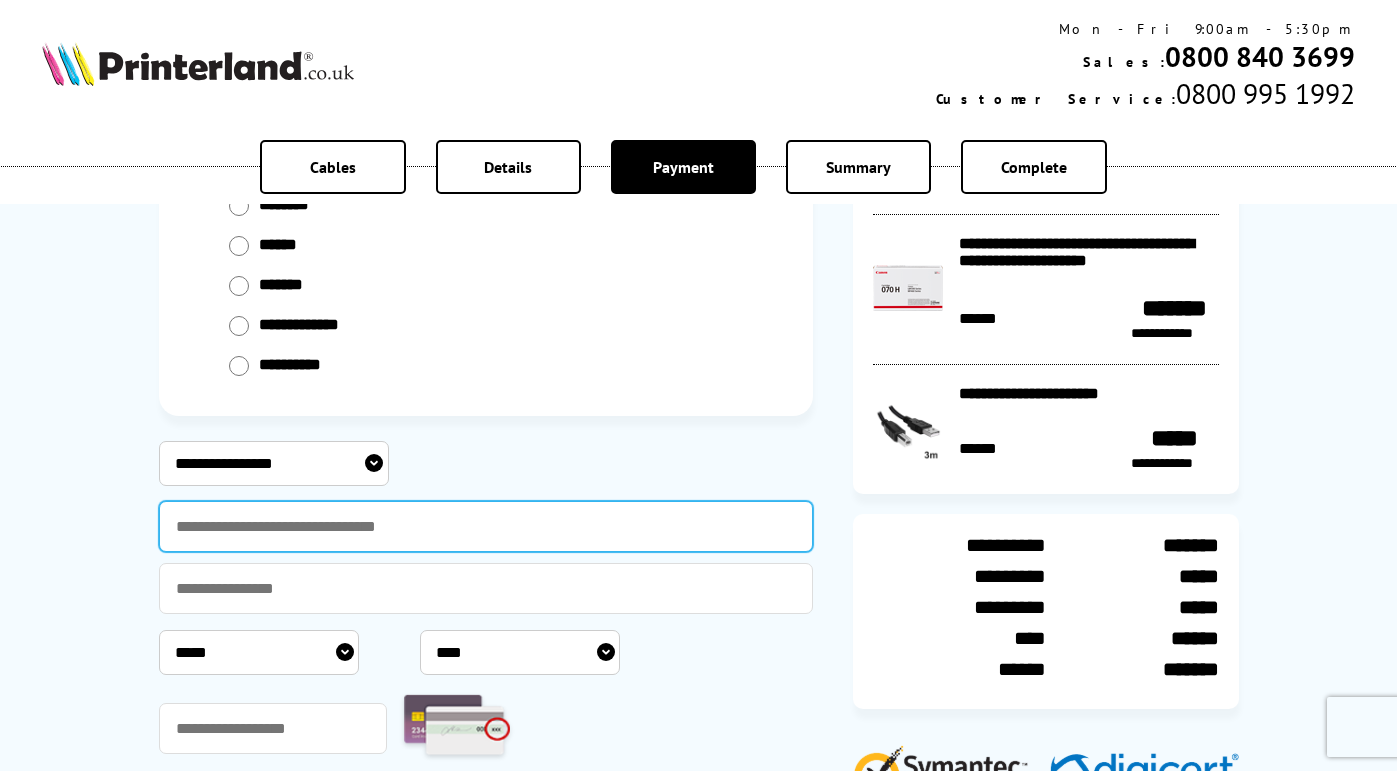 click at bounding box center [486, 526] 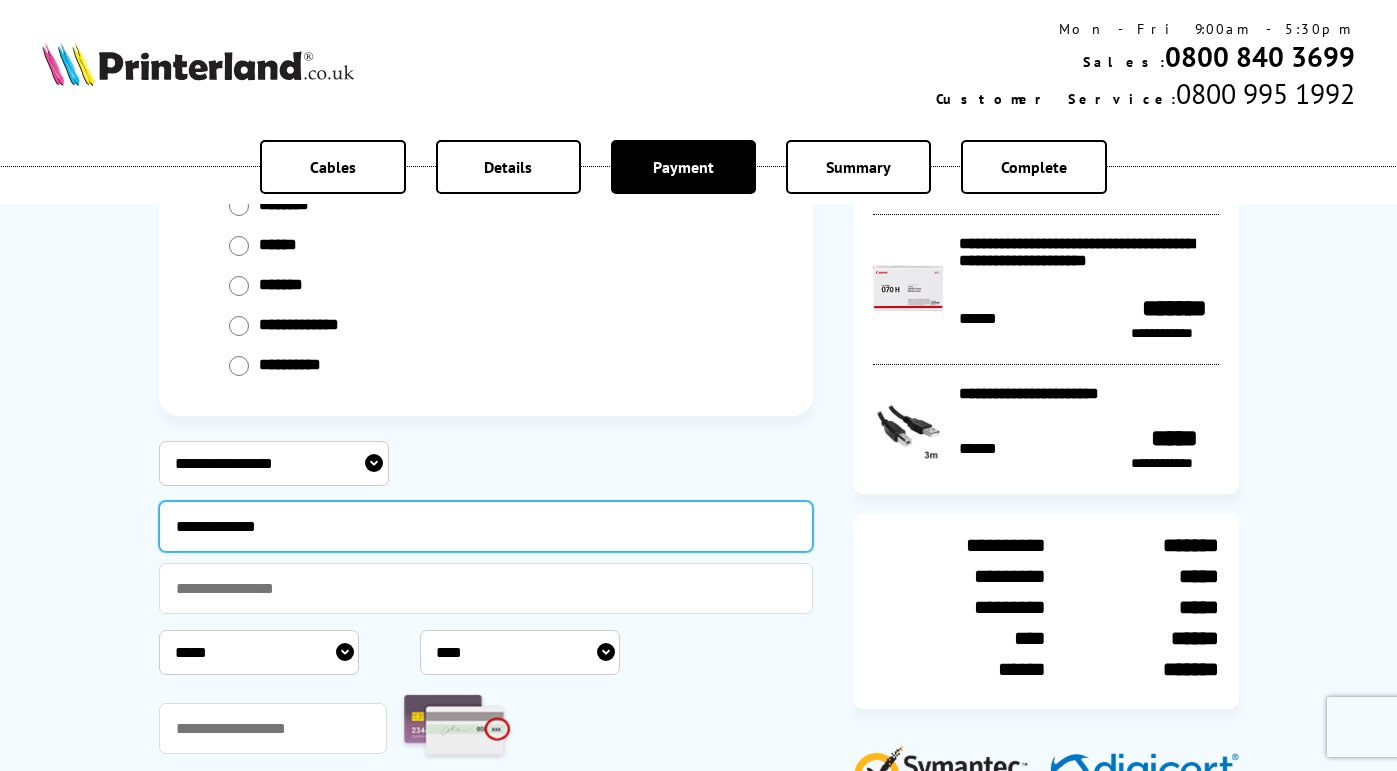 type on "**********" 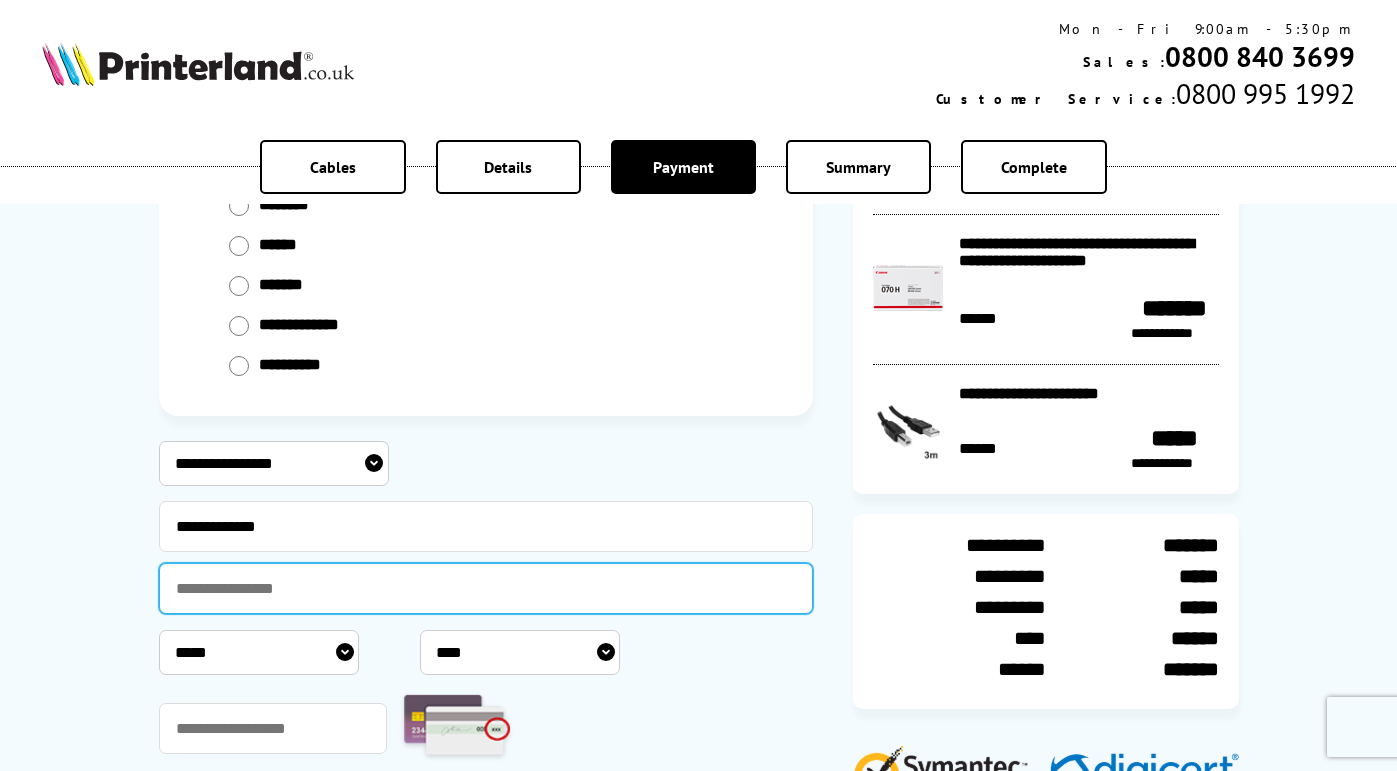 click at bounding box center (486, 588) 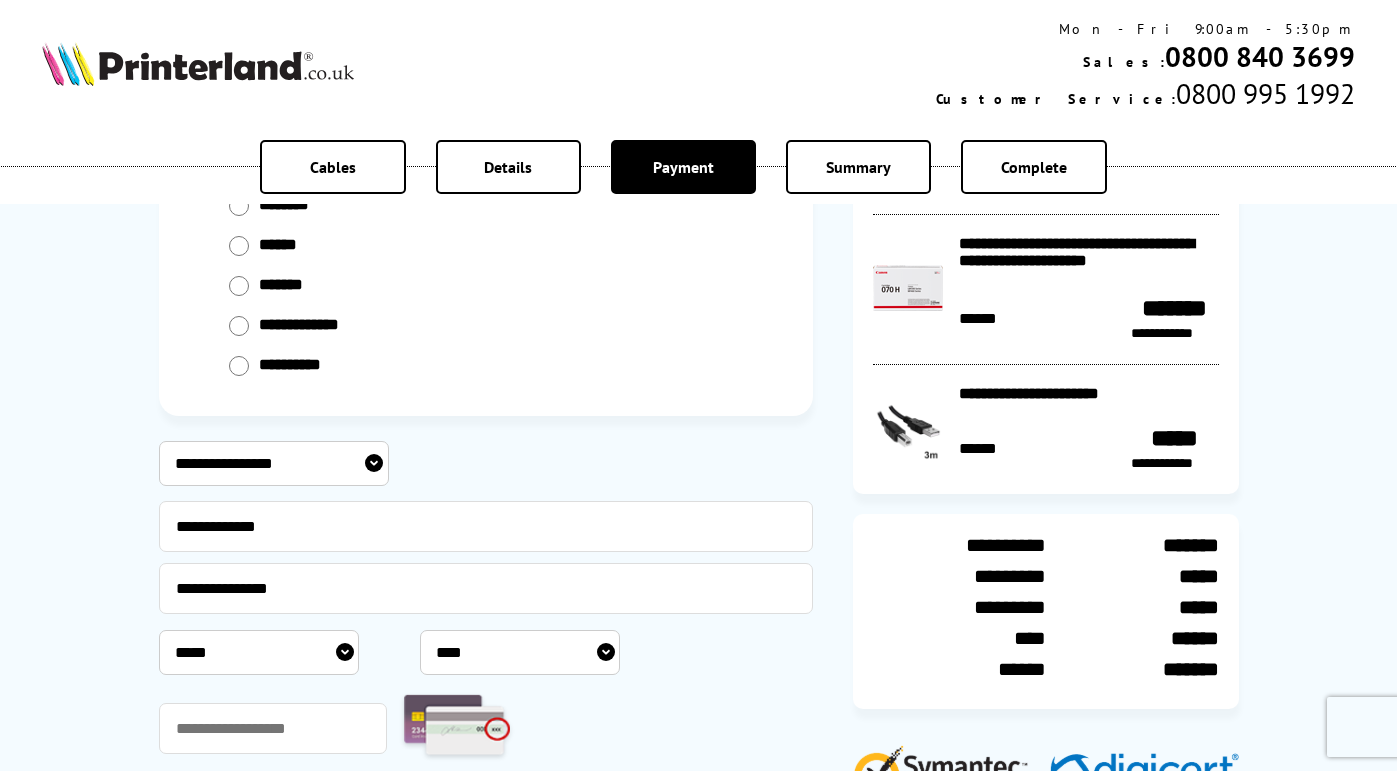 select on "*" 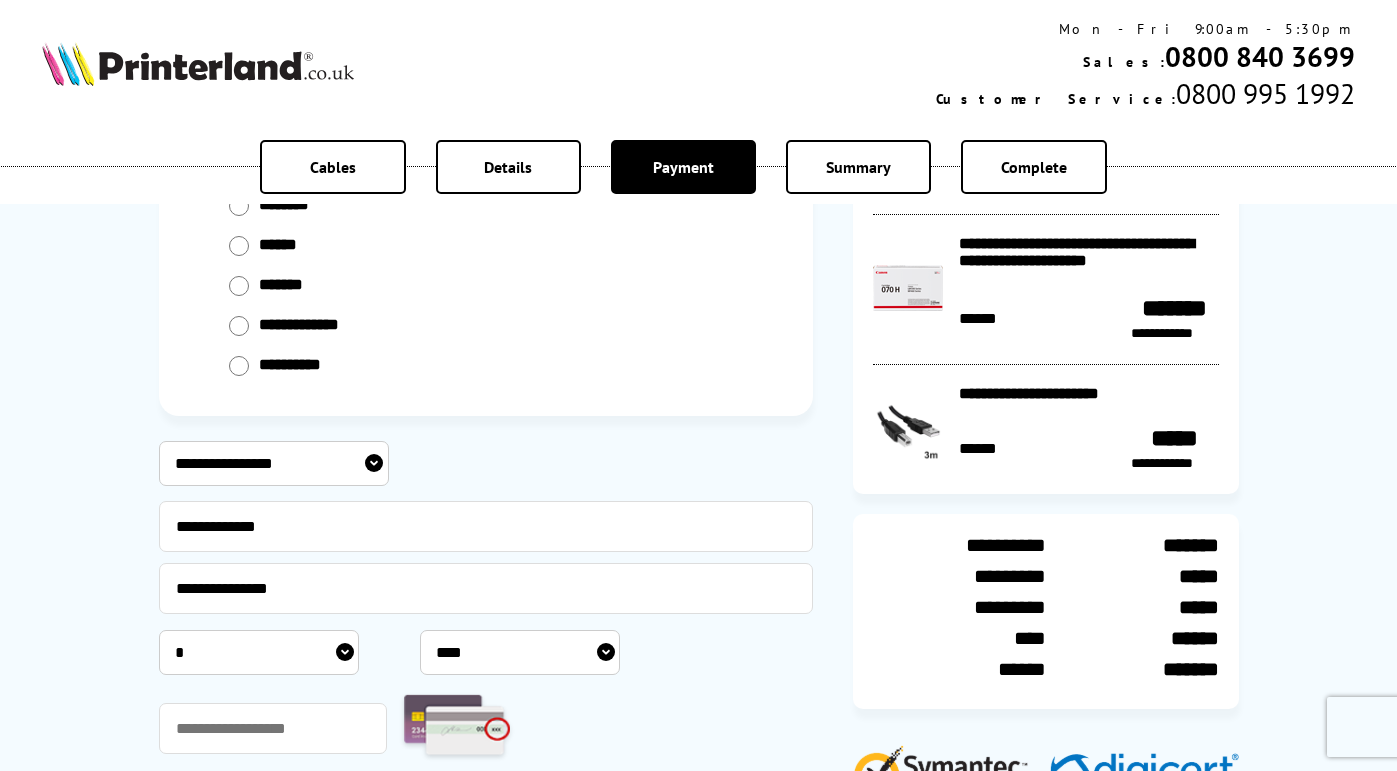 select on "****" 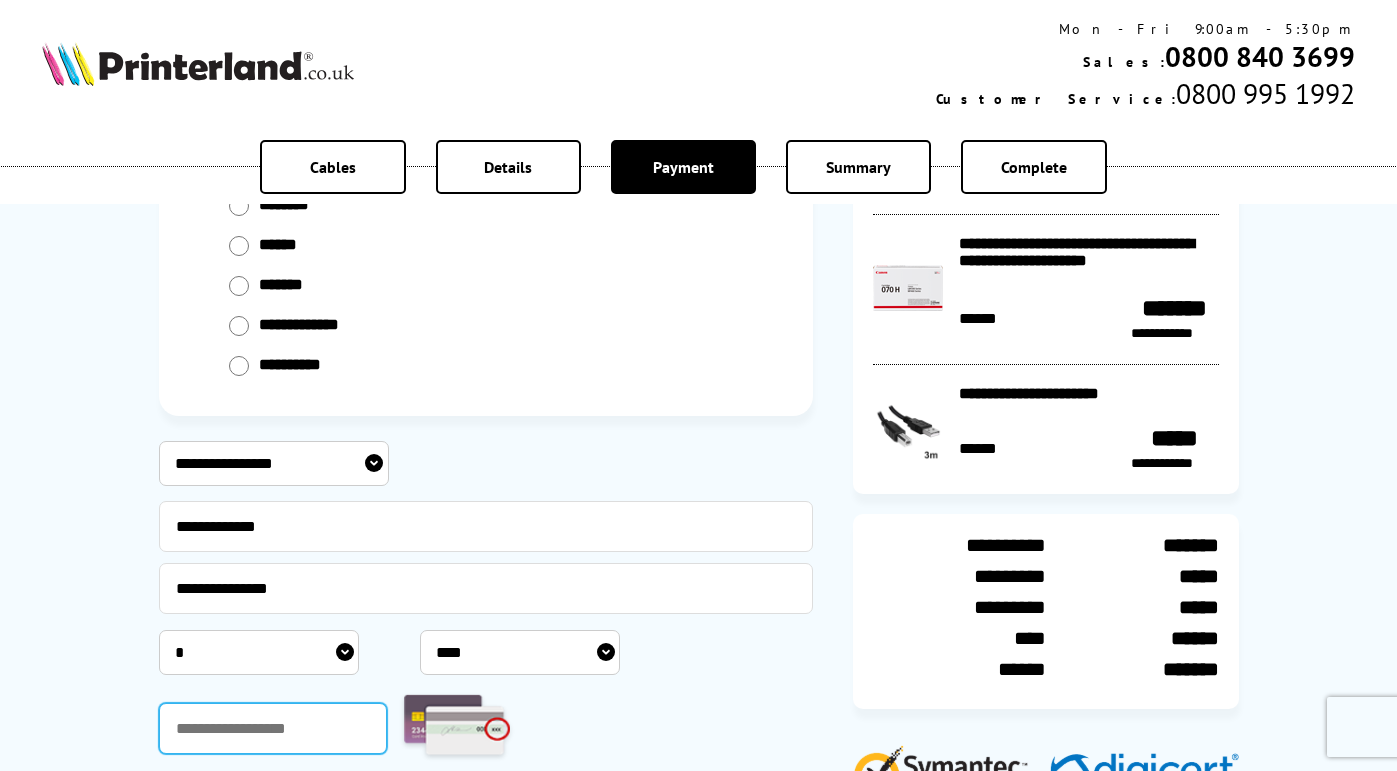 type on "****" 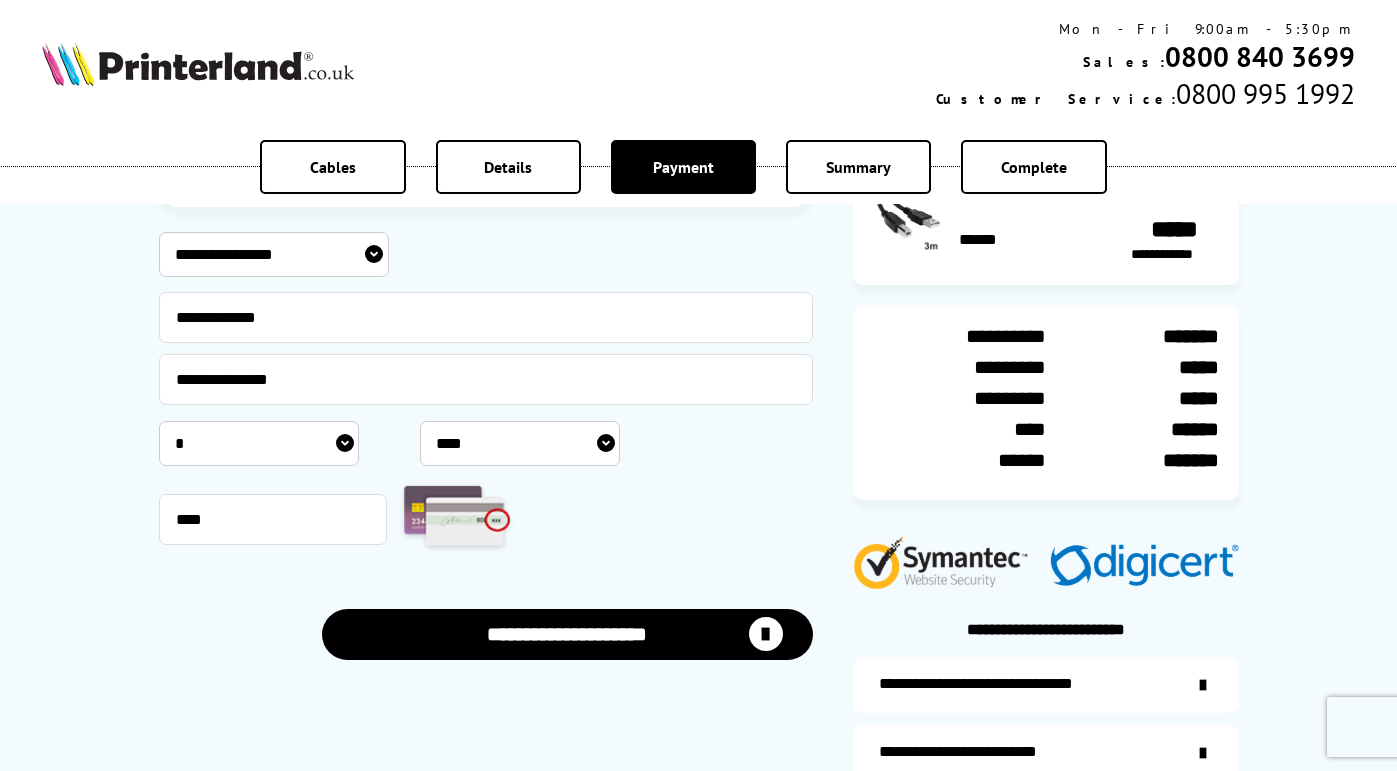 scroll, scrollTop: 381, scrollLeft: 0, axis: vertical 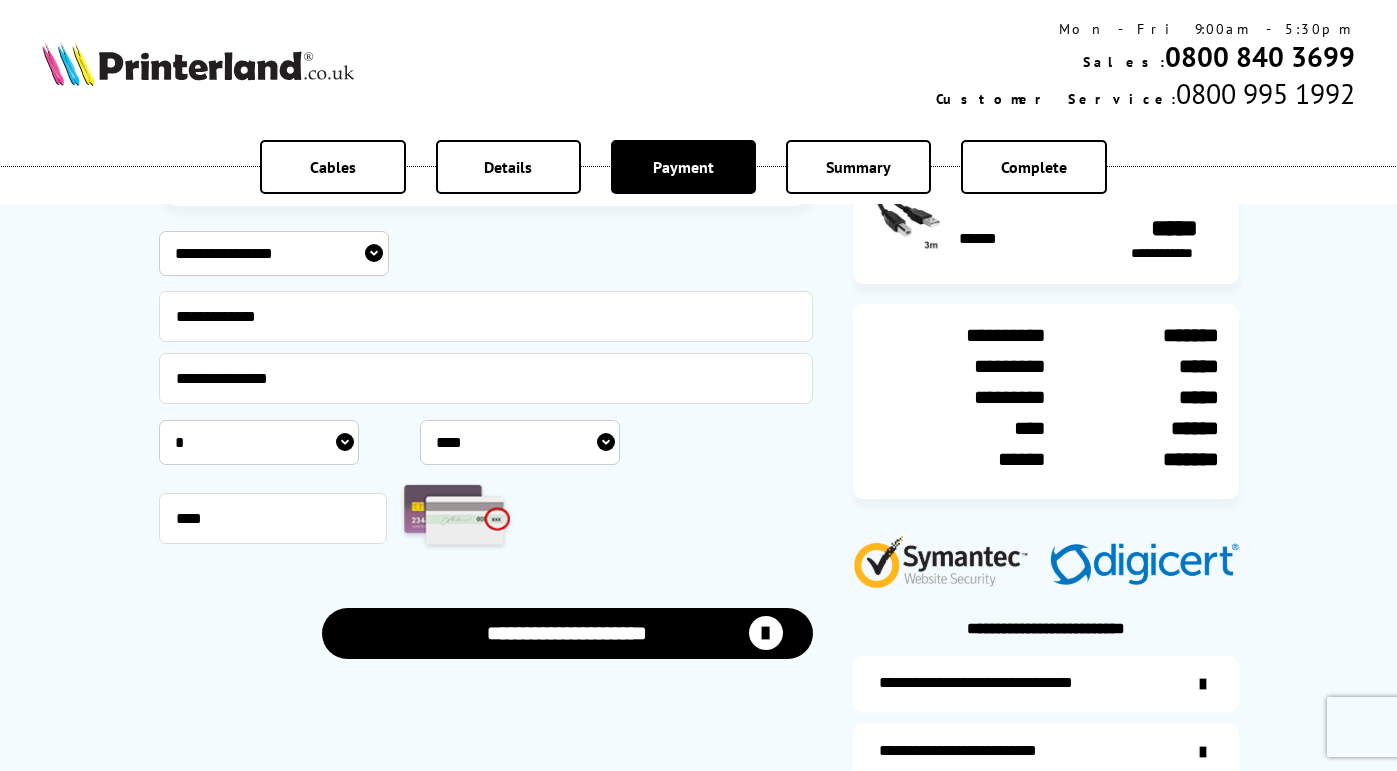click on "**********" at bounding box center [567, 633] 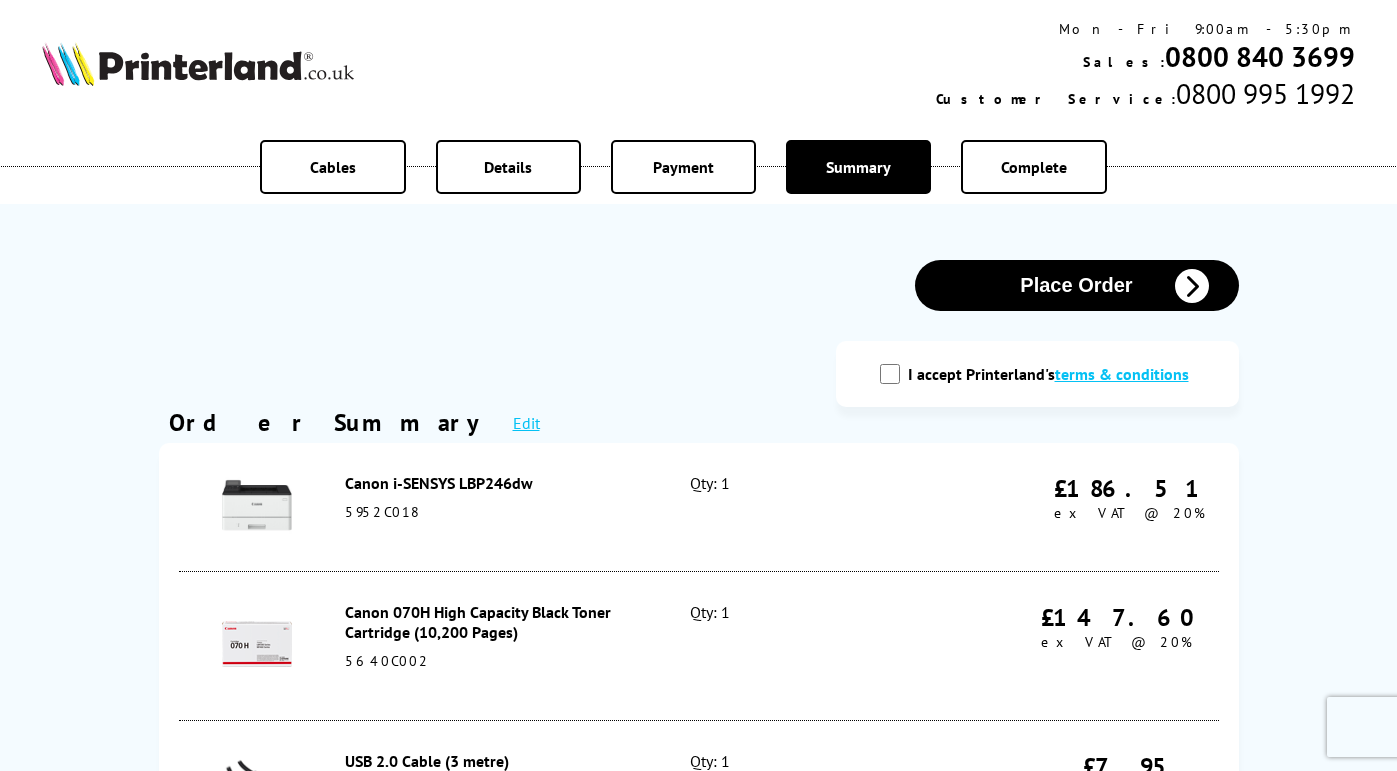 scroll, scrollTop: 0, scrollLeft: 0, axis: both 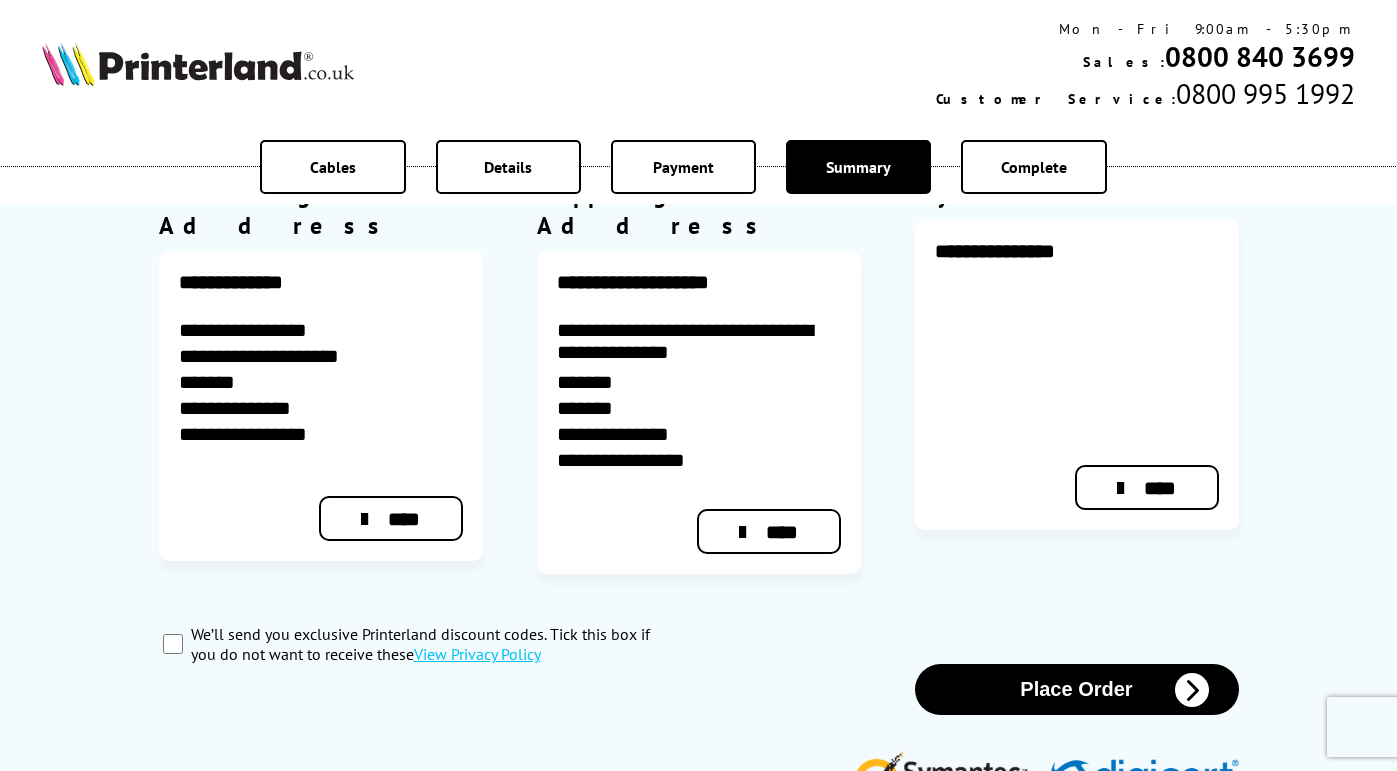 click on "Place Order" at bounding box center (1077, 689) 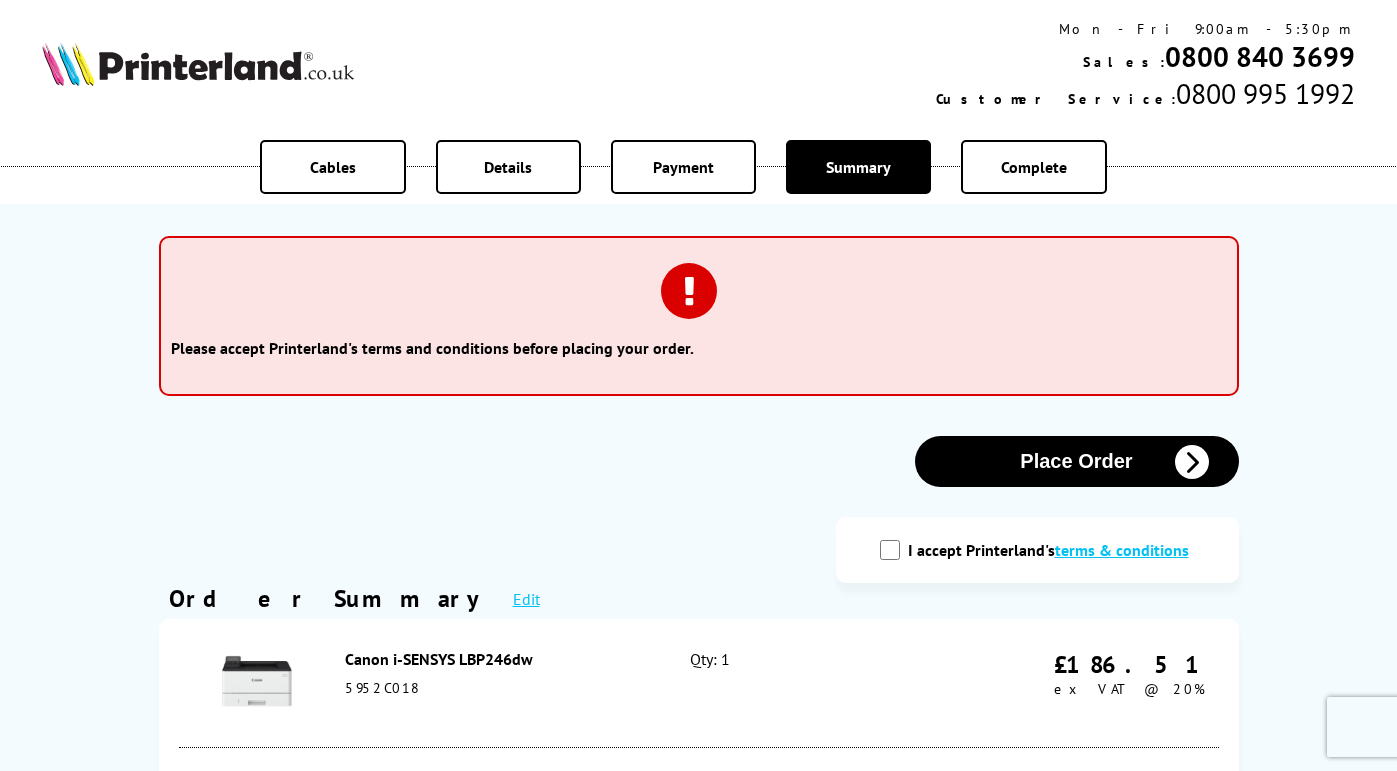 scroll, scrollTop: 0, scrollLeft: 0, axis: both 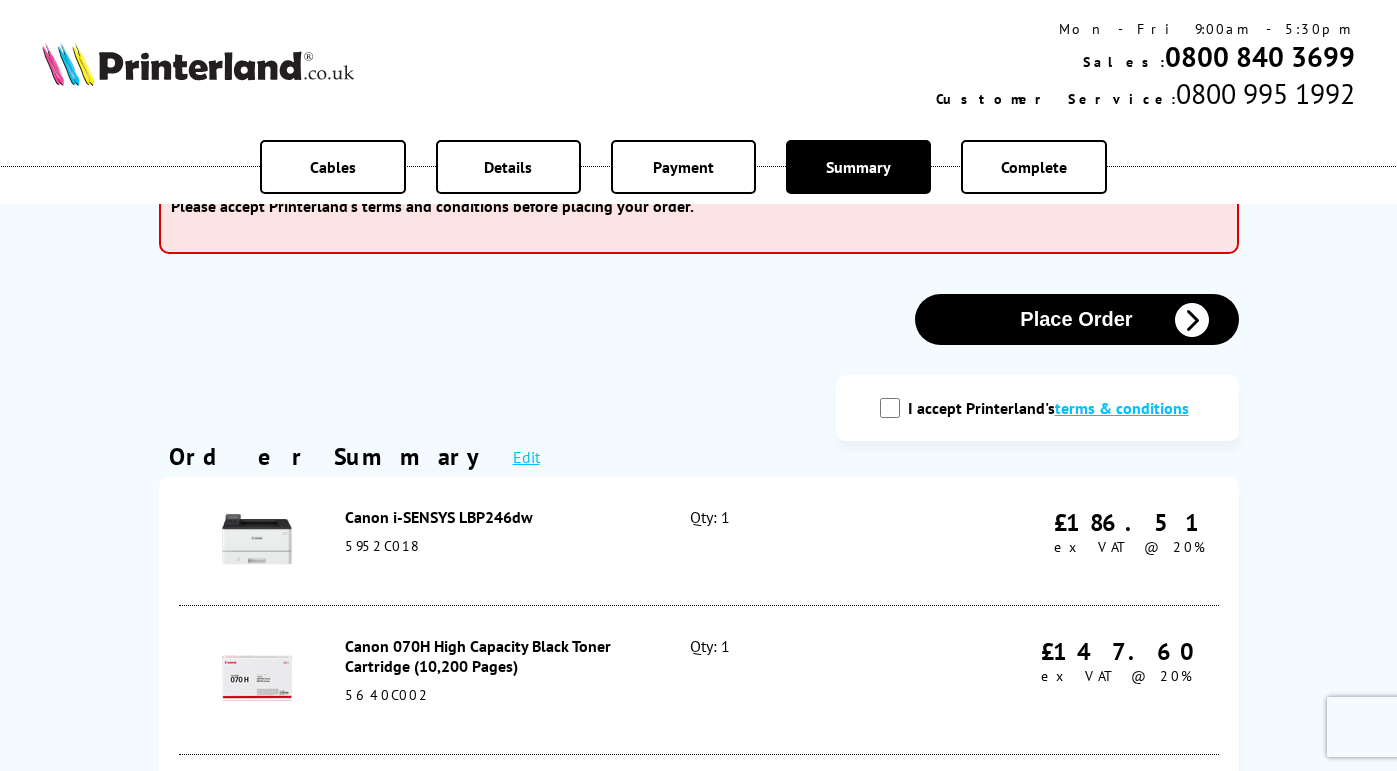 click on "I accept Printerland's  terms & conditions" at bounding box center [890, 408] 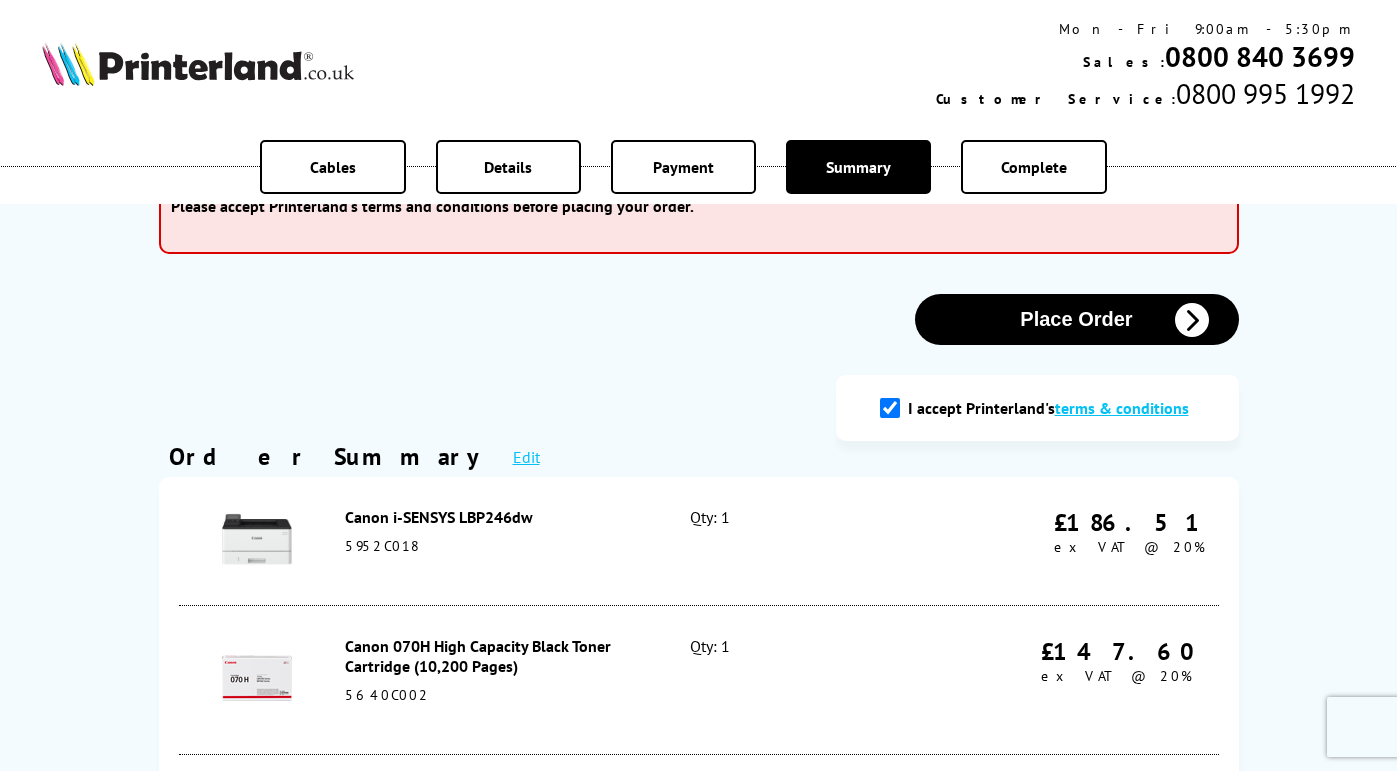 click on "Place Order" at bounding box center (1077, 319) 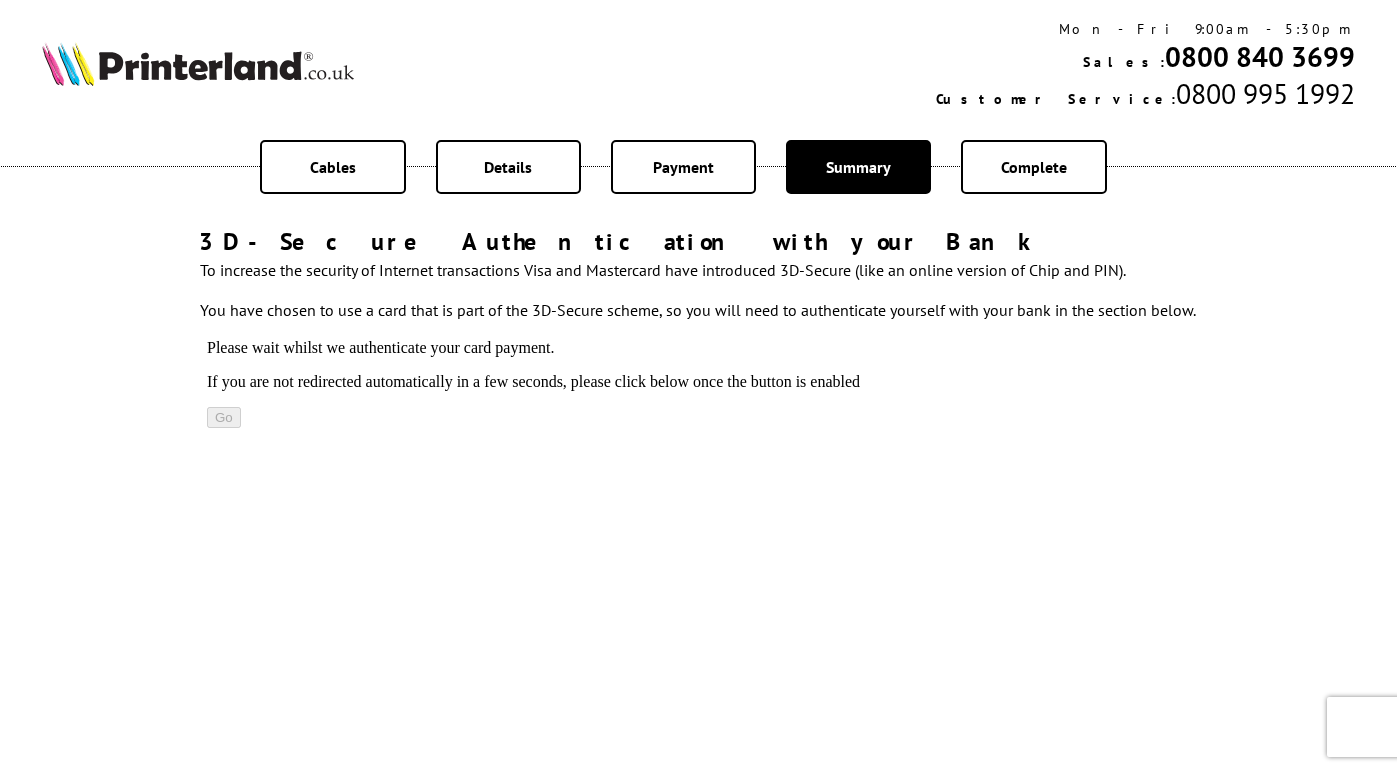 scroll, scrollTop: 0, scrollLeft: 0, axis: both 